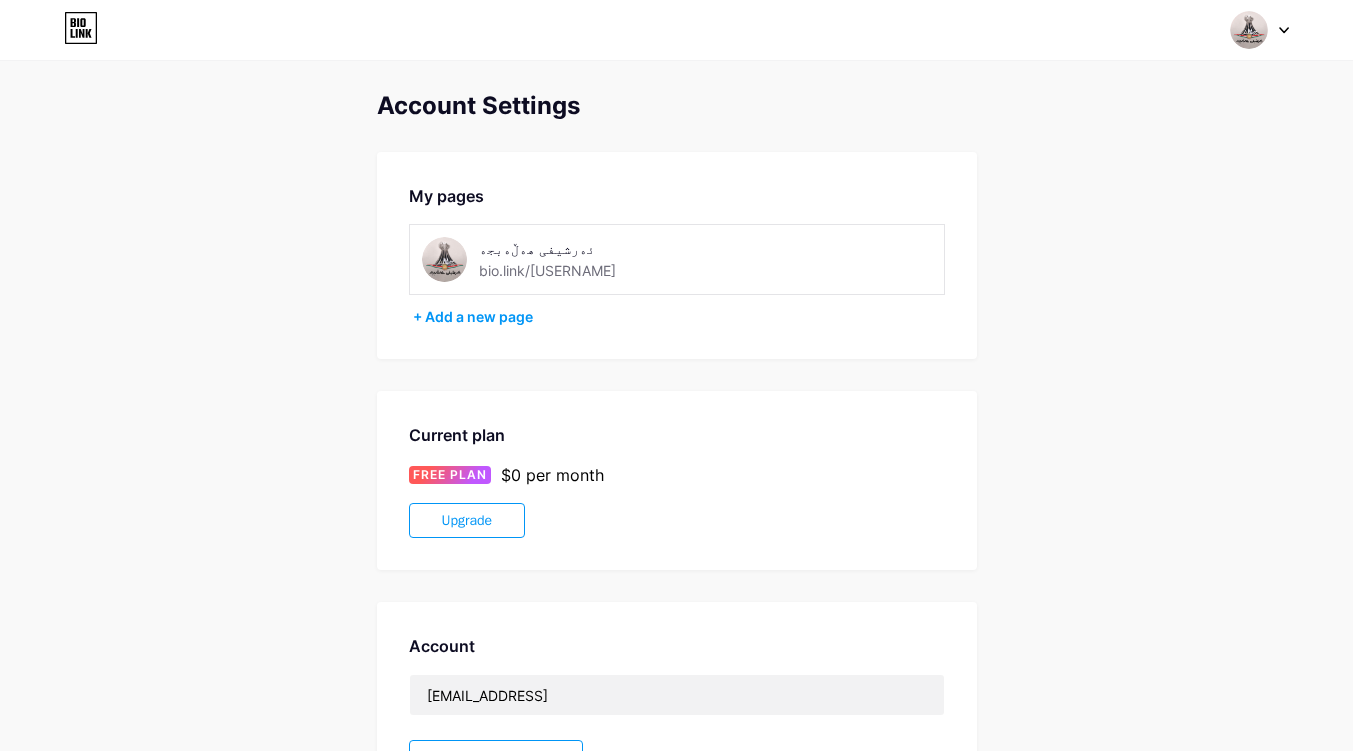 scroll, scrollTop: 0, scrollLeft: 0, axis: both 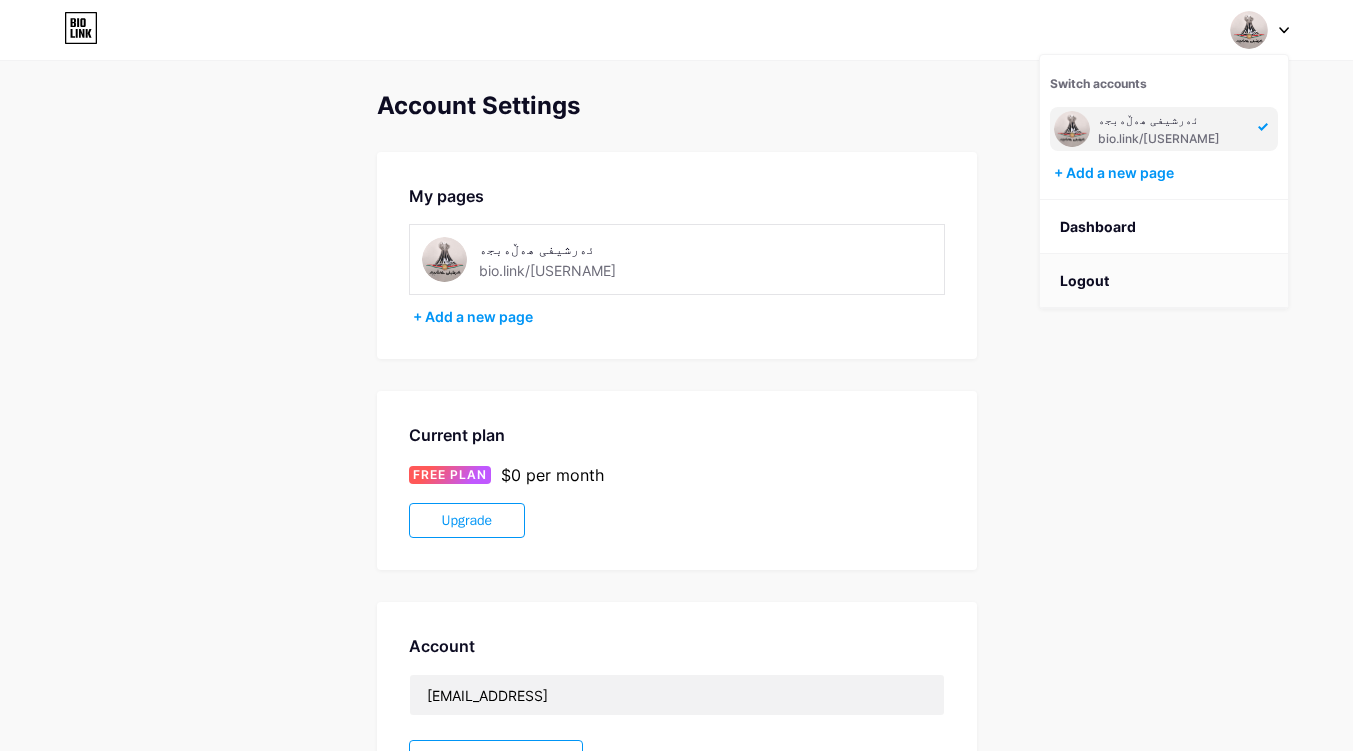 click on "Logout" at bounding box center [1164, 281] 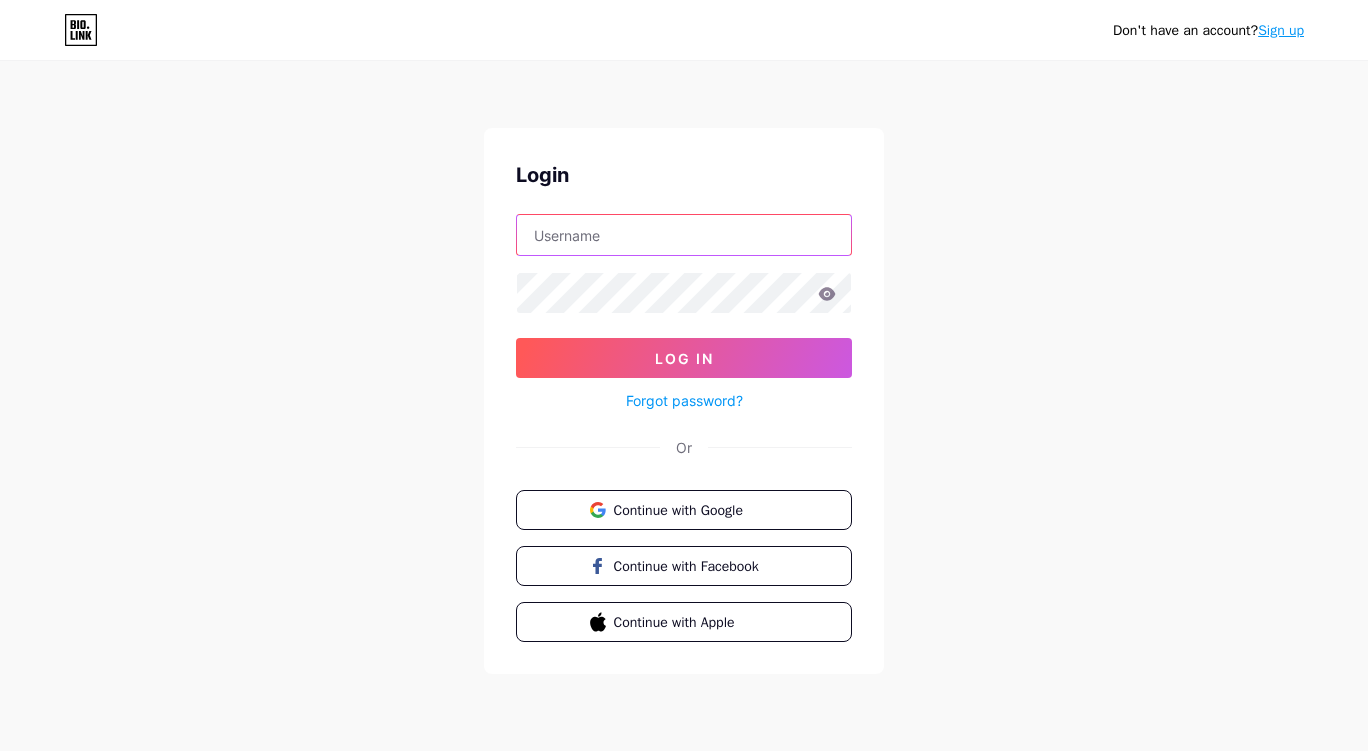 click at bounding box center (684, 235) 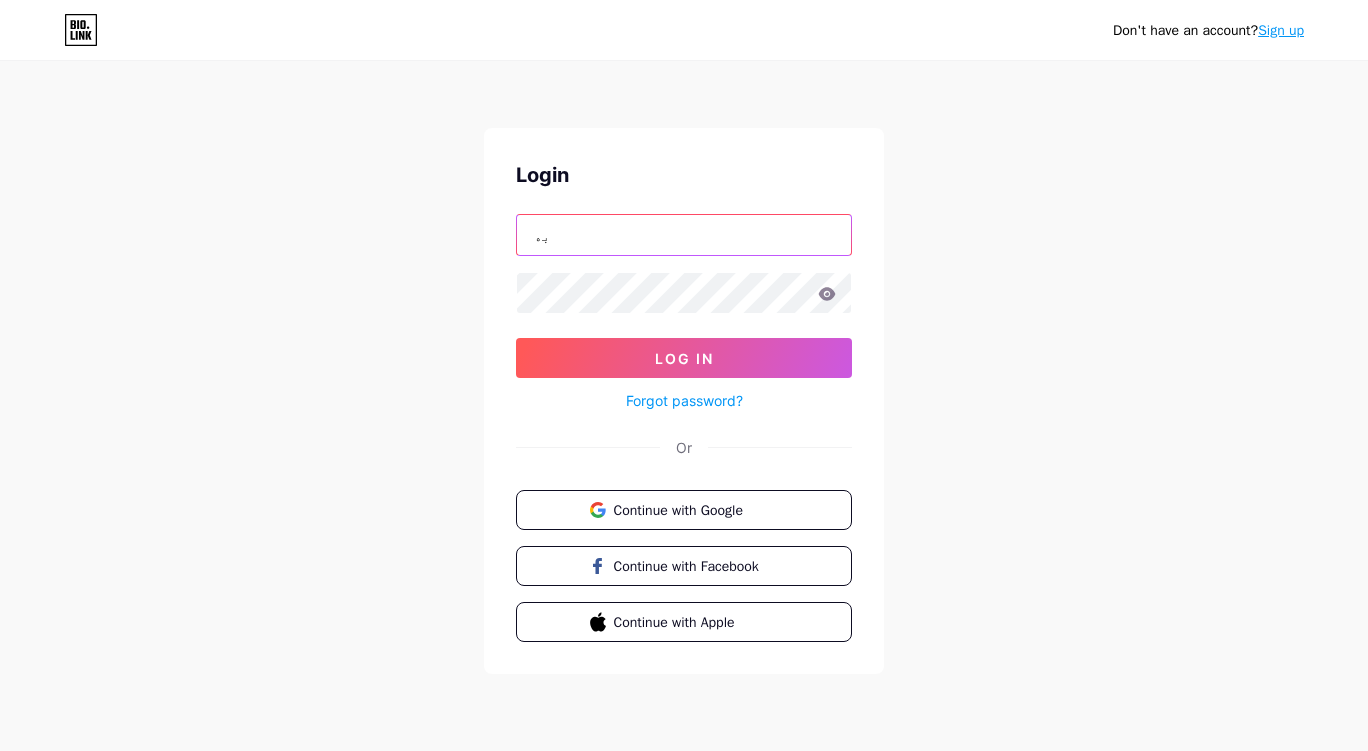 type on "ب" 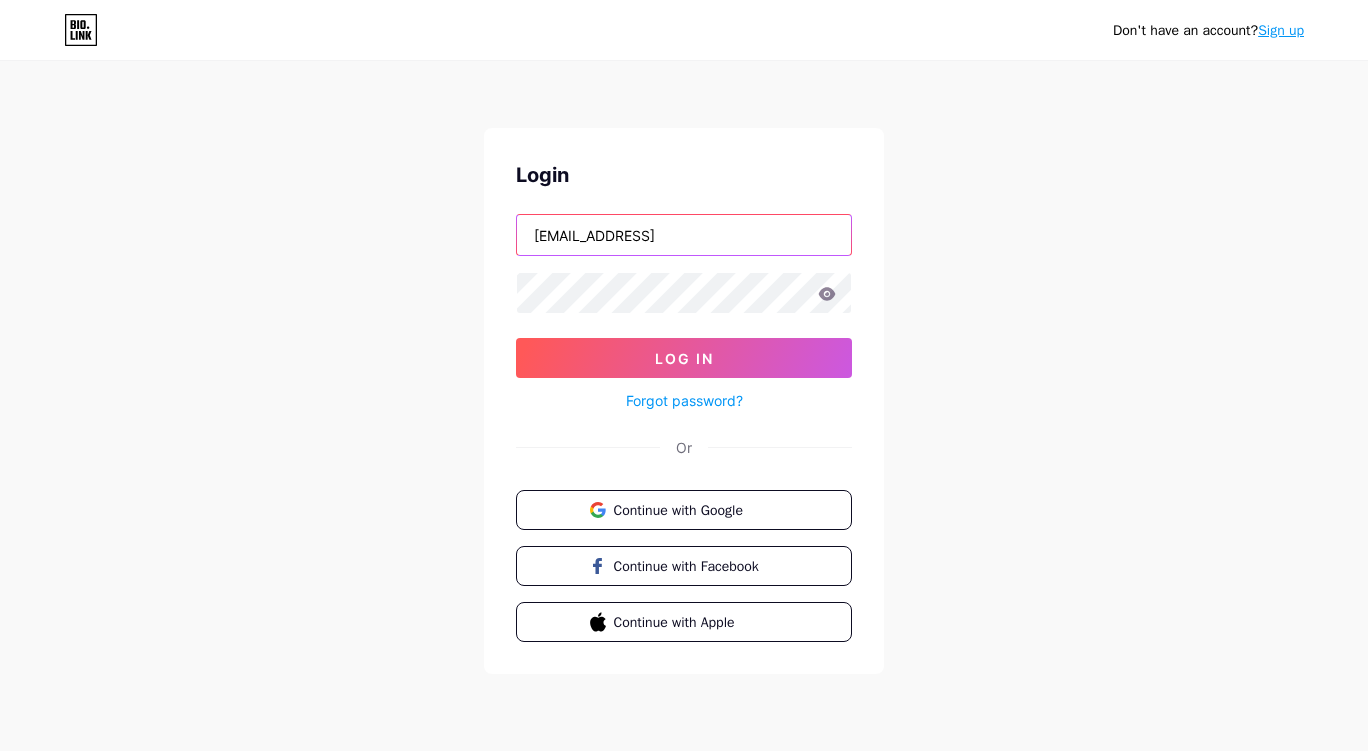 type on "[EMAIL_ADDRESS]" 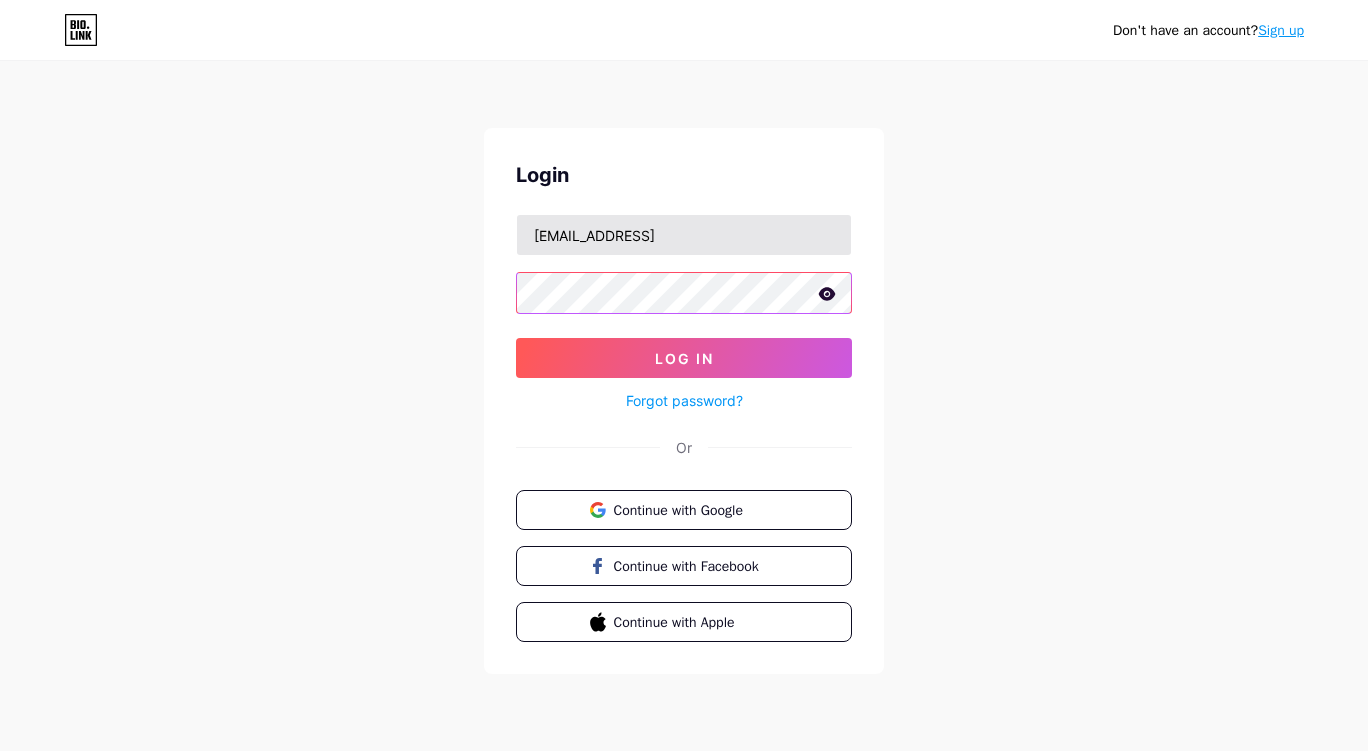 click on "Log In" at bounding box center [684, 358] 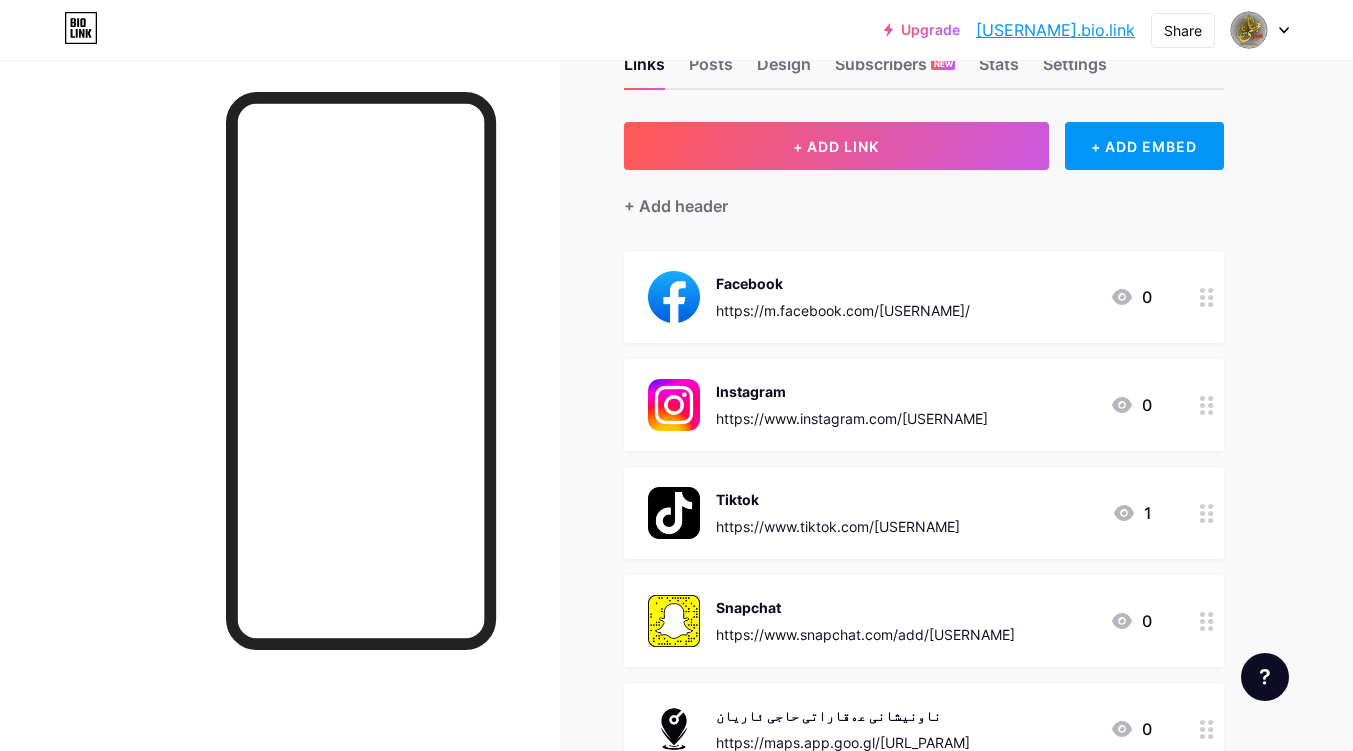 scroll, scrollTop: 0, scrollLeft: 0, axis: both 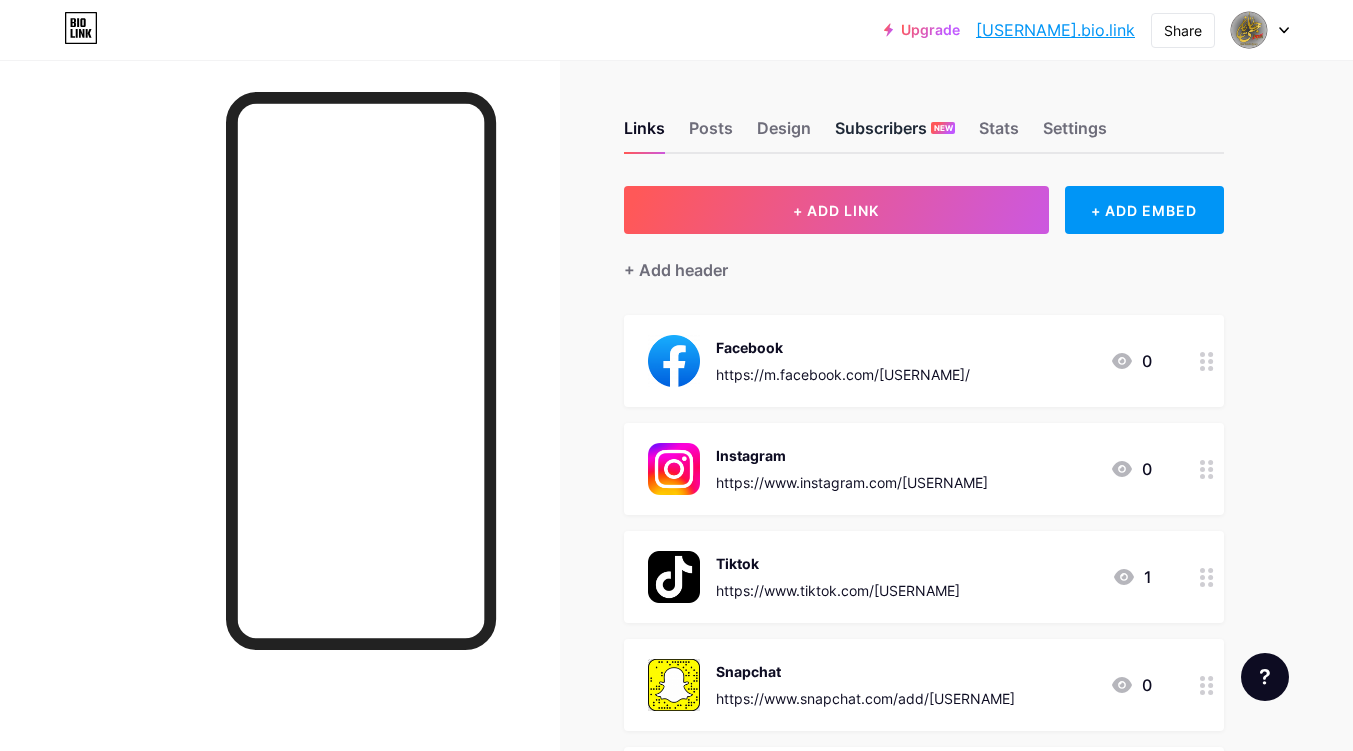 click on "Subscribers
NEW" at bounding box center [895, 134] 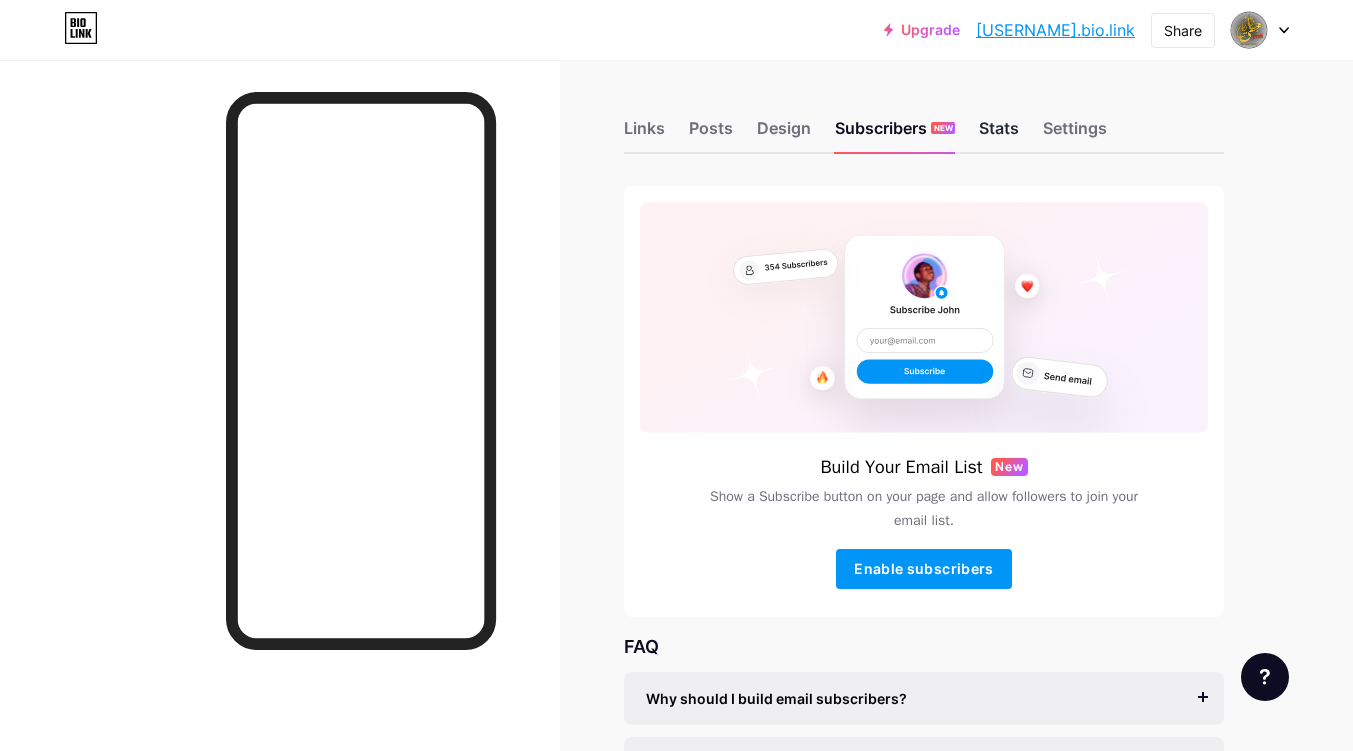 click on "Stats" at bounding box center [999, 134] 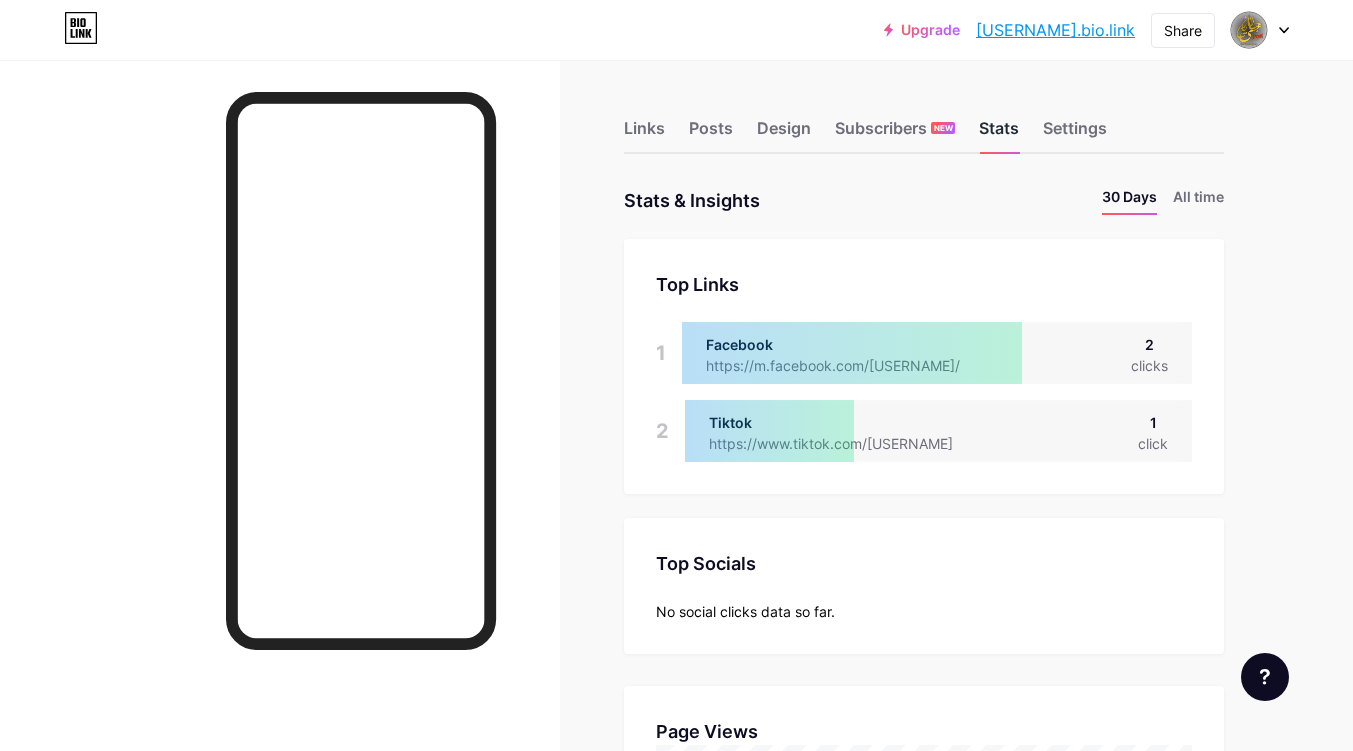 scroll, scrollTop: 999249, scrollLeft: 998647, axis: both 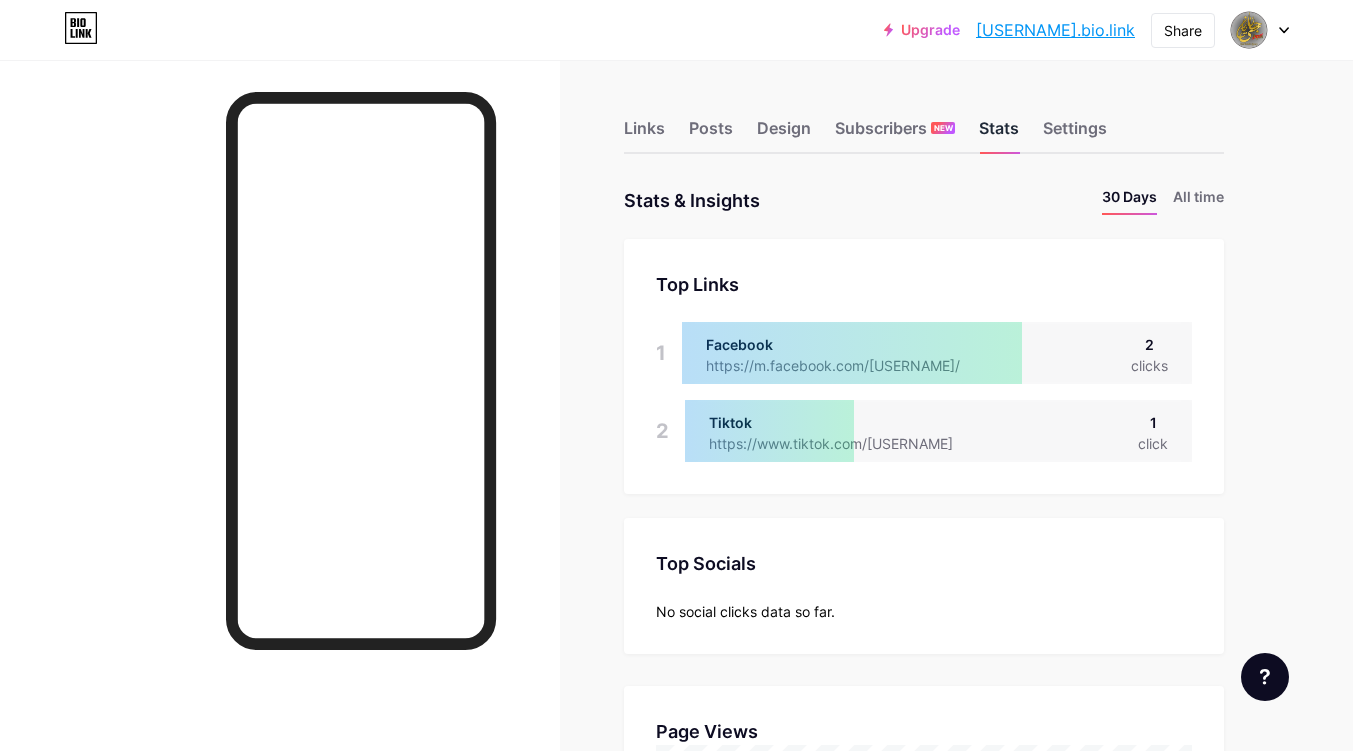 click on "Stats" at bounding box center [999, 134] 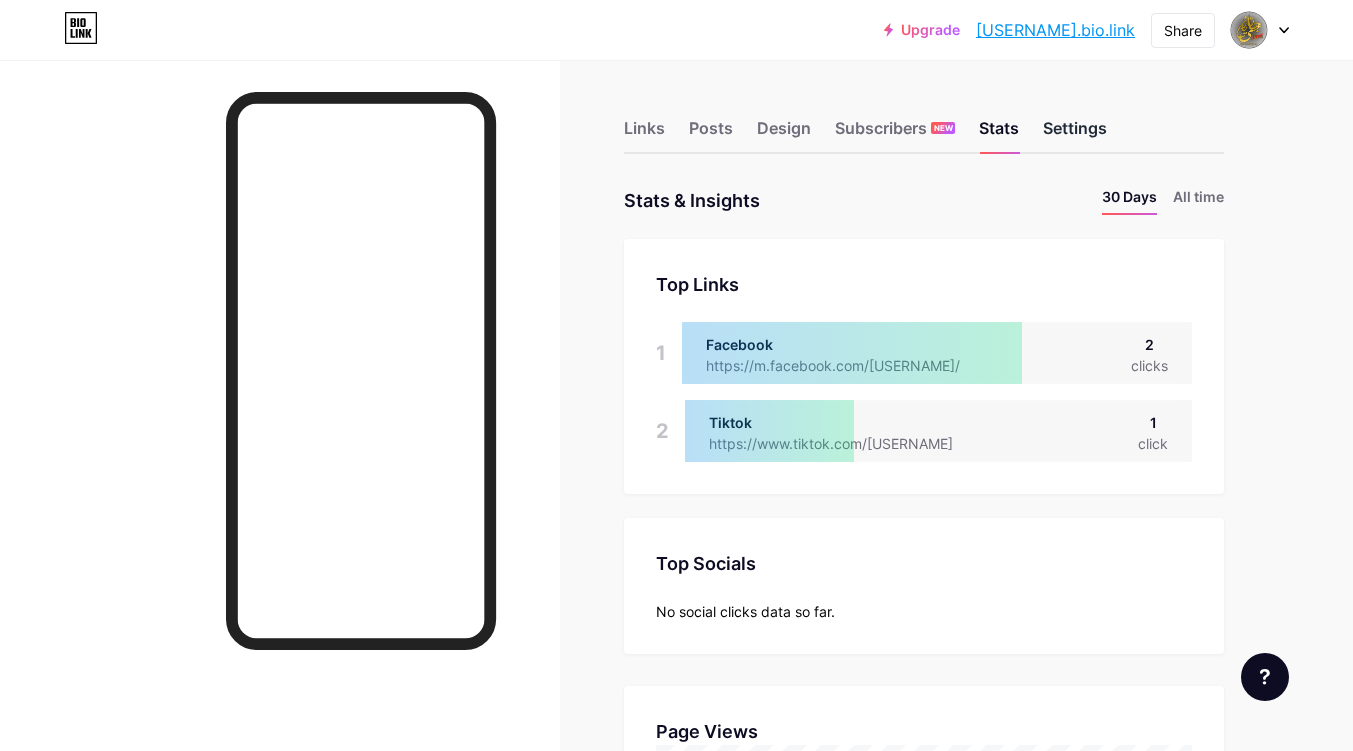 click on "Settings" at bounding box center (1075, 134) 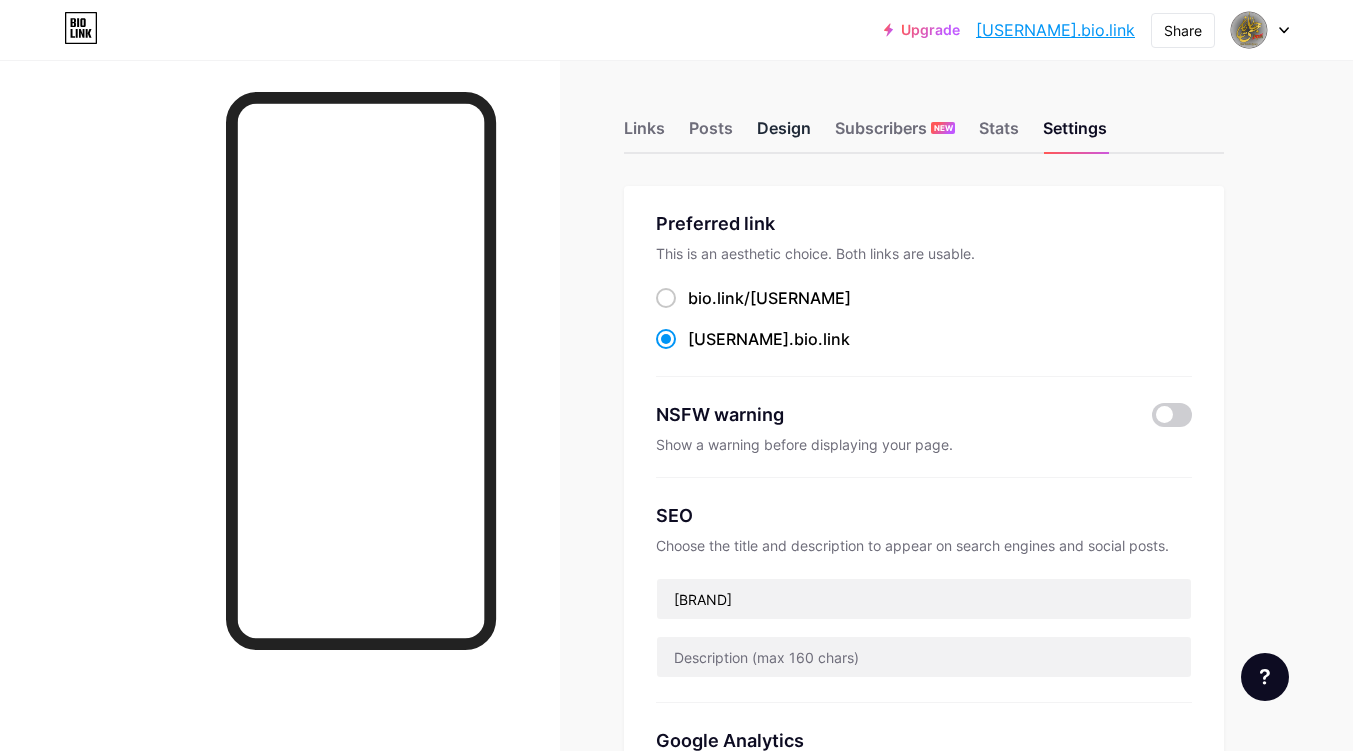 click on "Design" at bounding box center (784, 134) 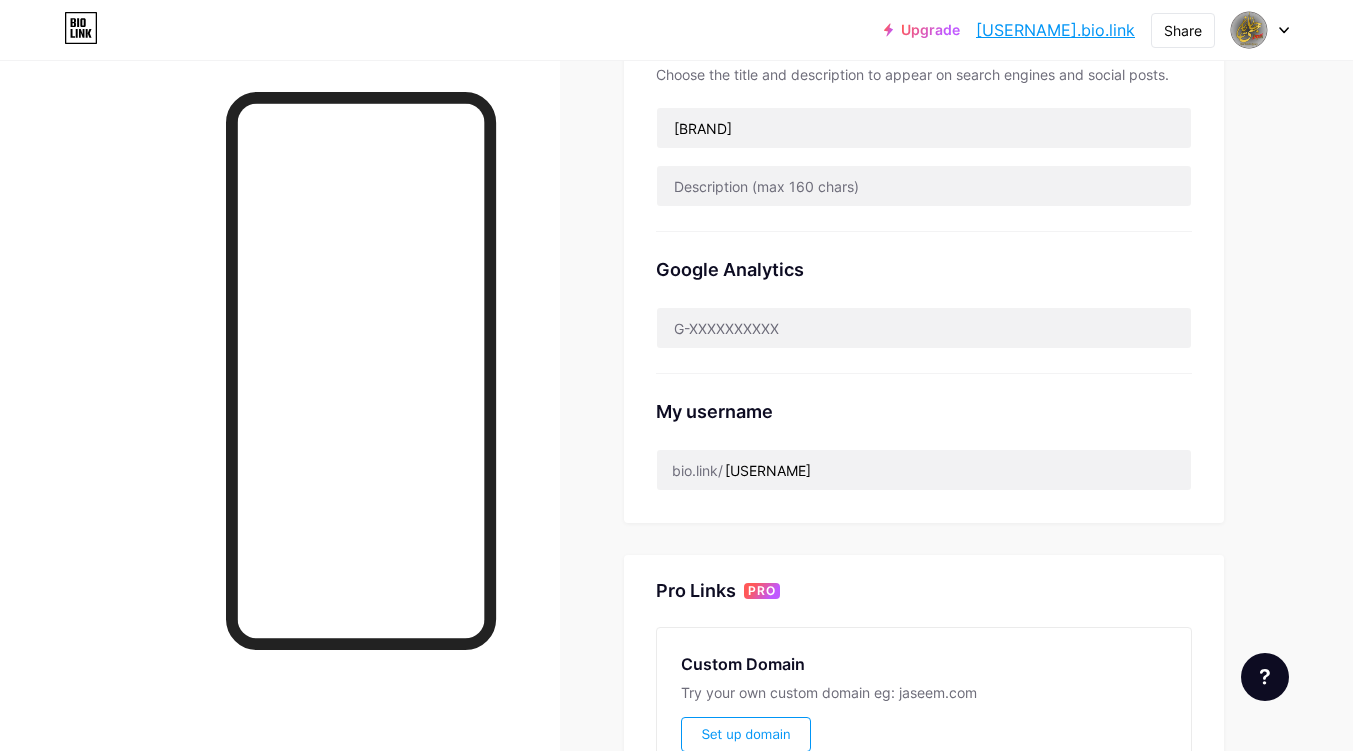scroll, scrollTop: 15, scrollLeft: 0, axis: vertical 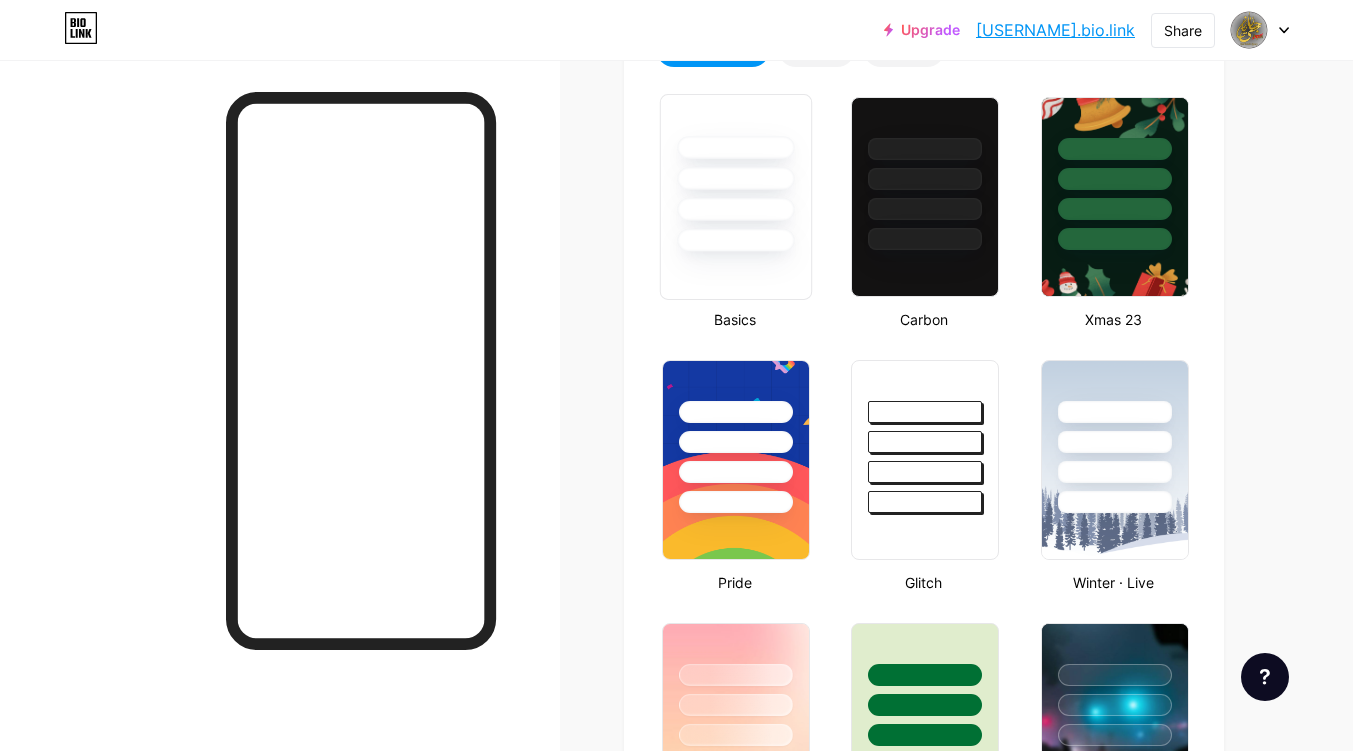 click at bounding box center (735, 209) 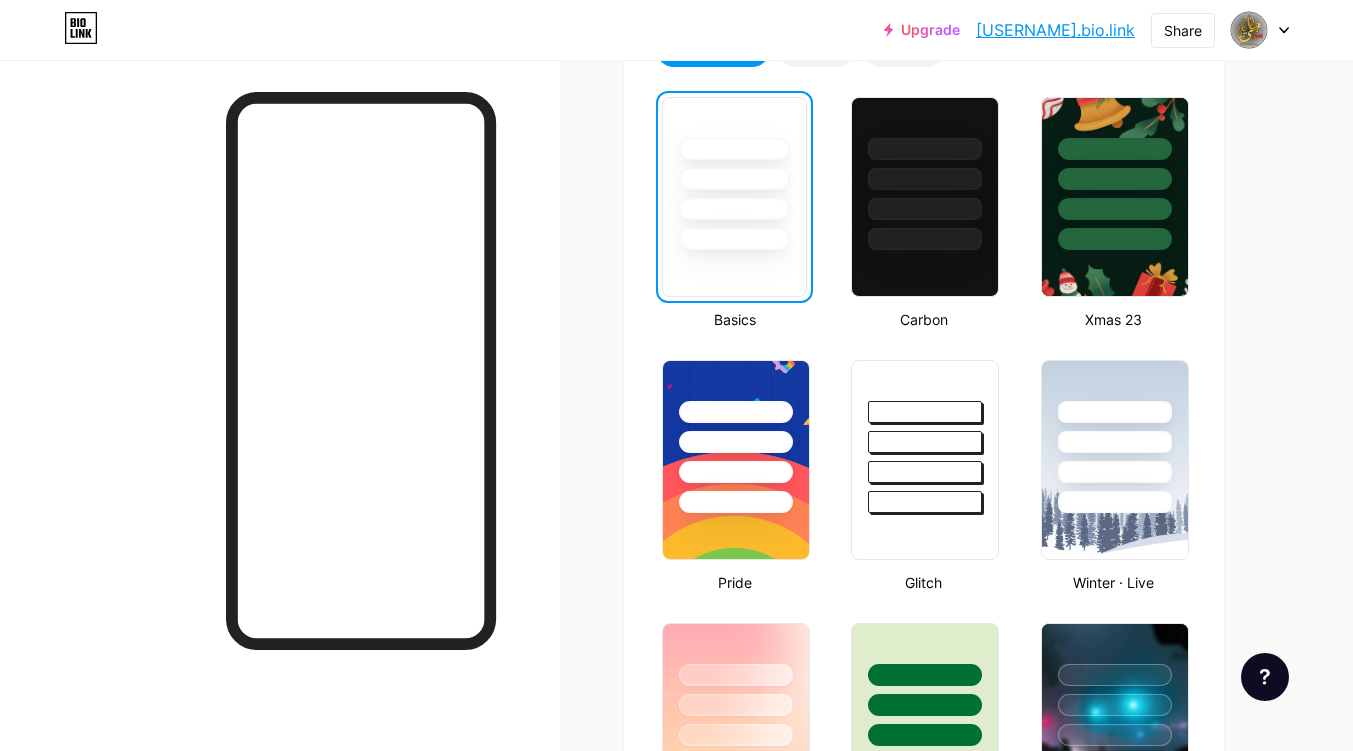 scroll, scrollTop: 600, scrollLeft: 0, axis: vertical 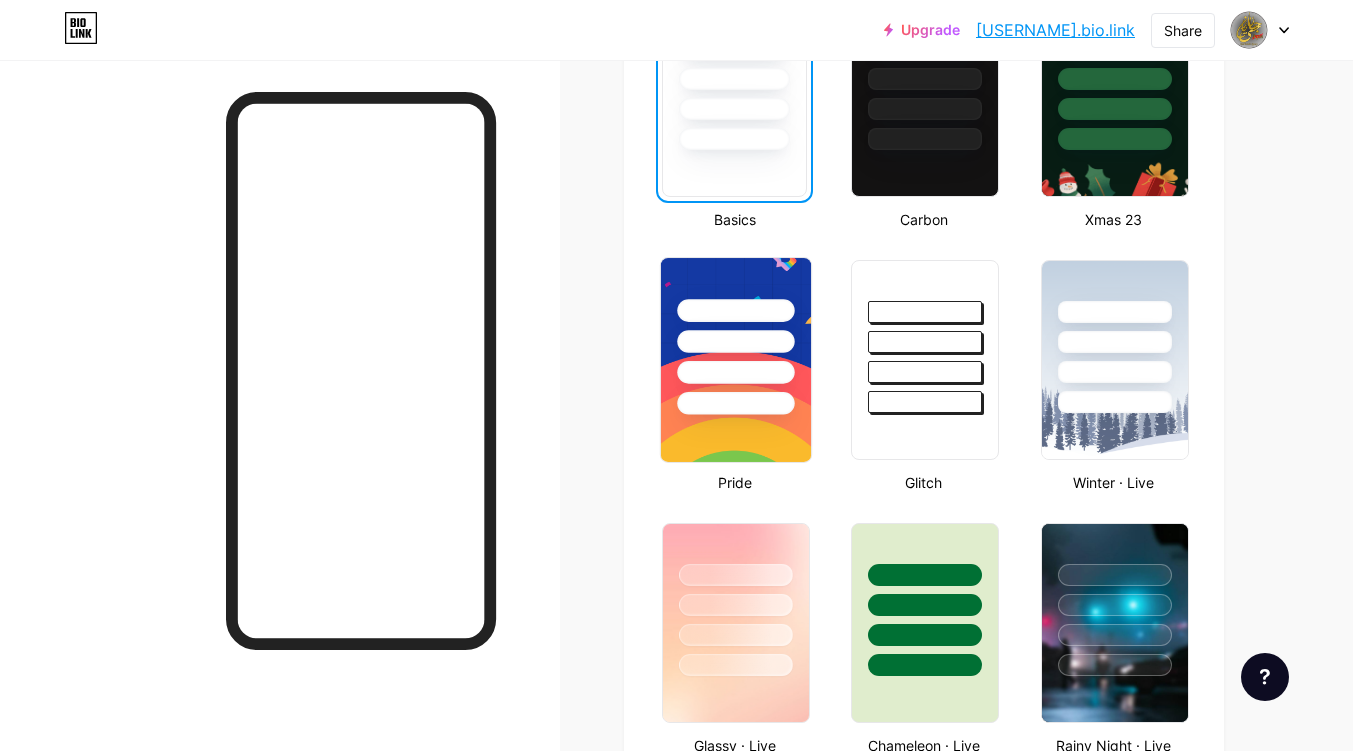click at bounding box center [736, 336] 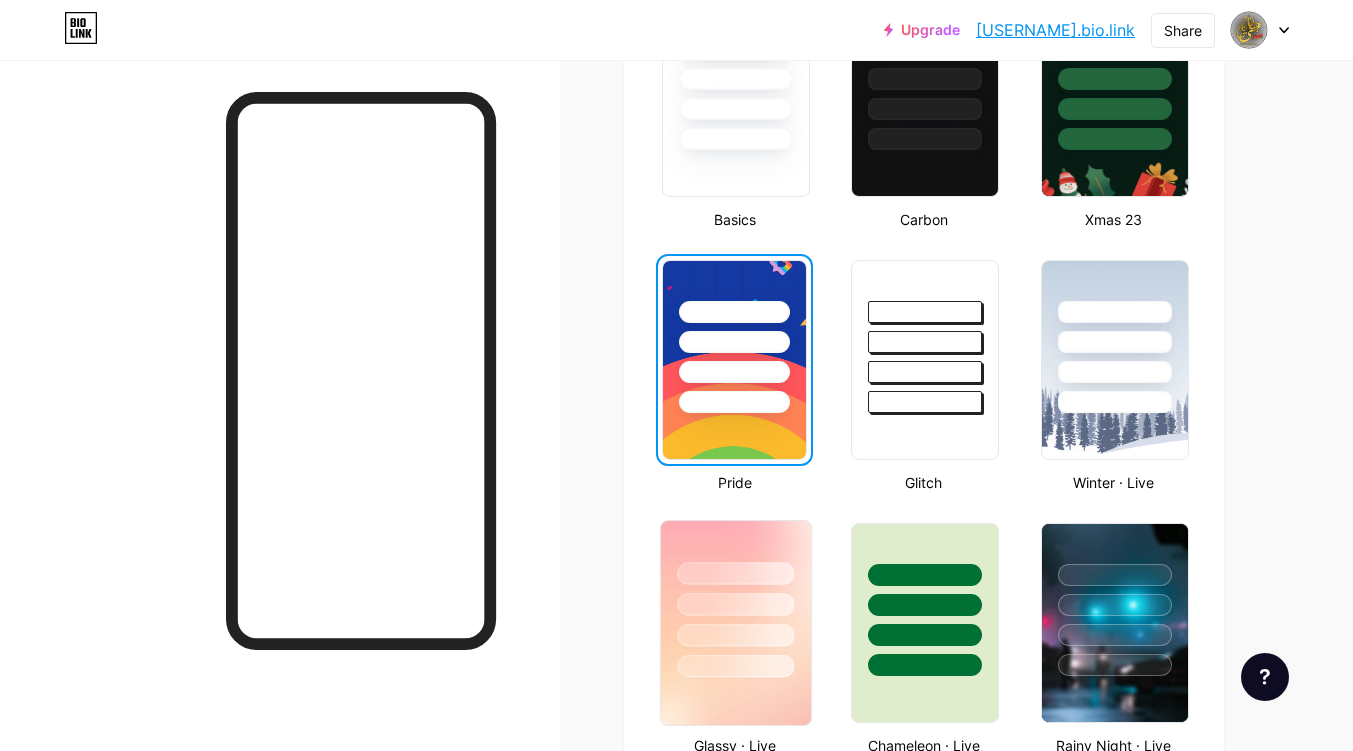 click at bounding box center [735, 604] 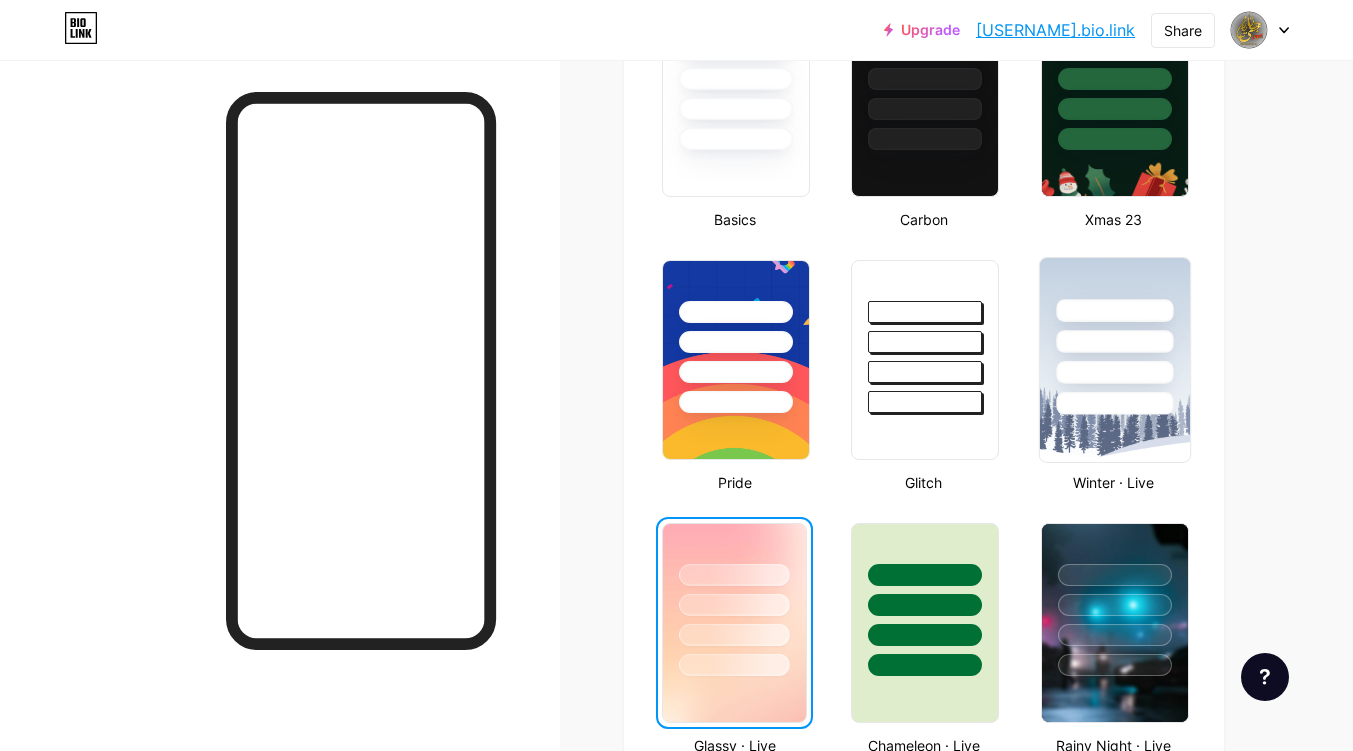 click at bounding box center (1114, 341) 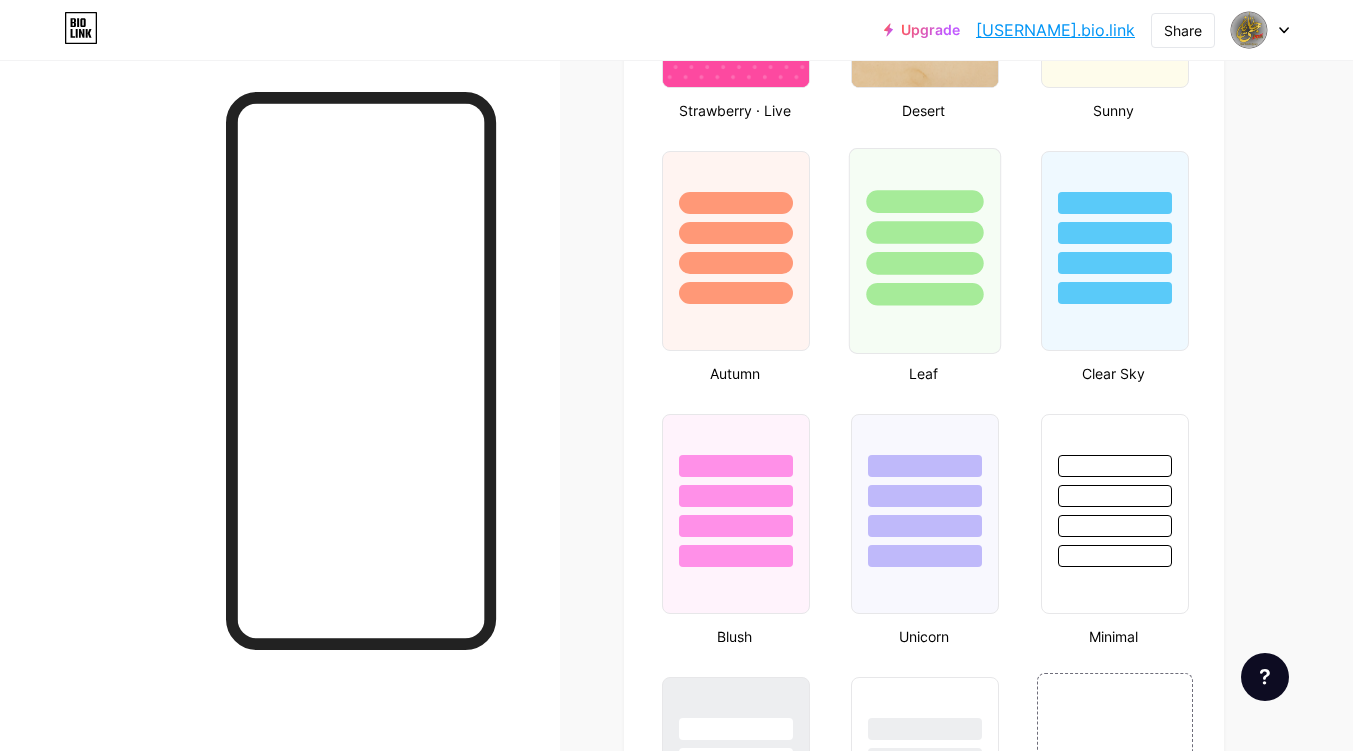 scroll, scrollTop: 1800, scrollLeft: 0, axis: vertical 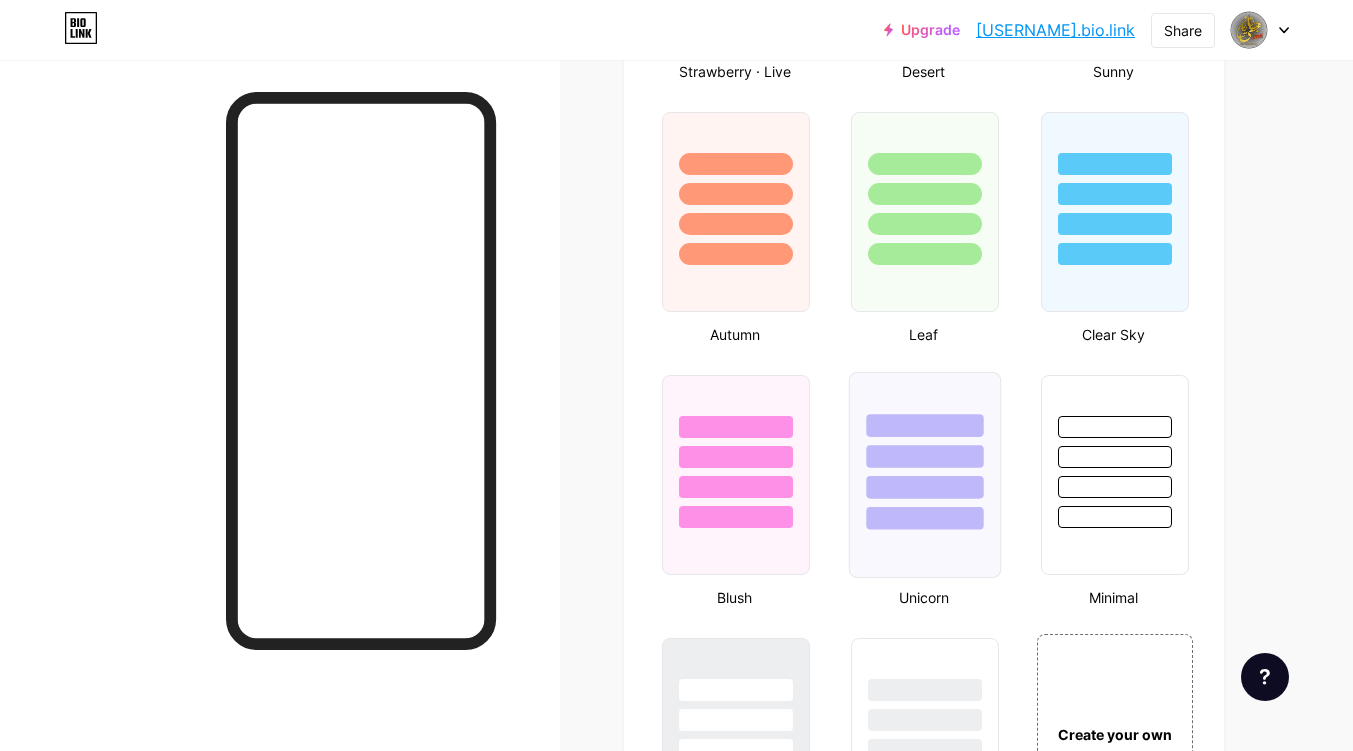 click at bounding box center (925, 475) 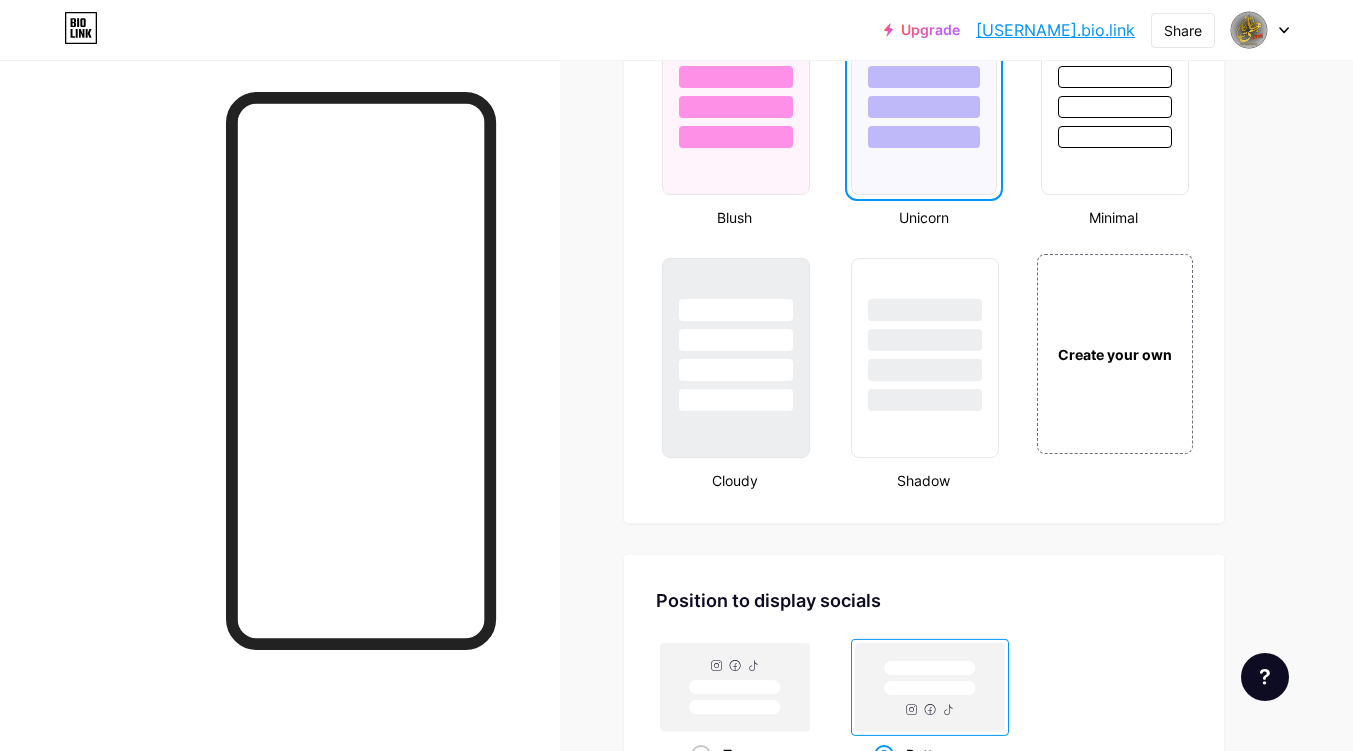 scroll, scrollTop: 2200, scrollLeft: 0, axis: vertical 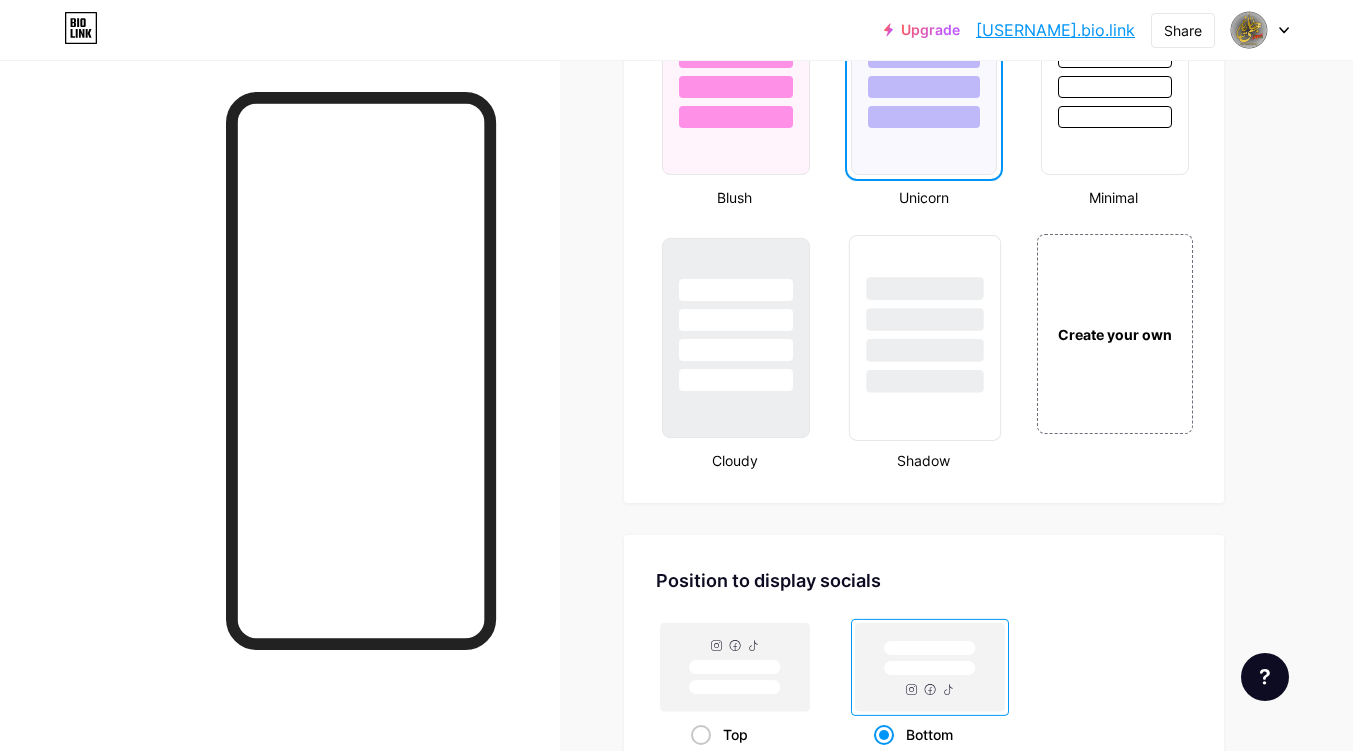 click at bounding box center [925, 350] 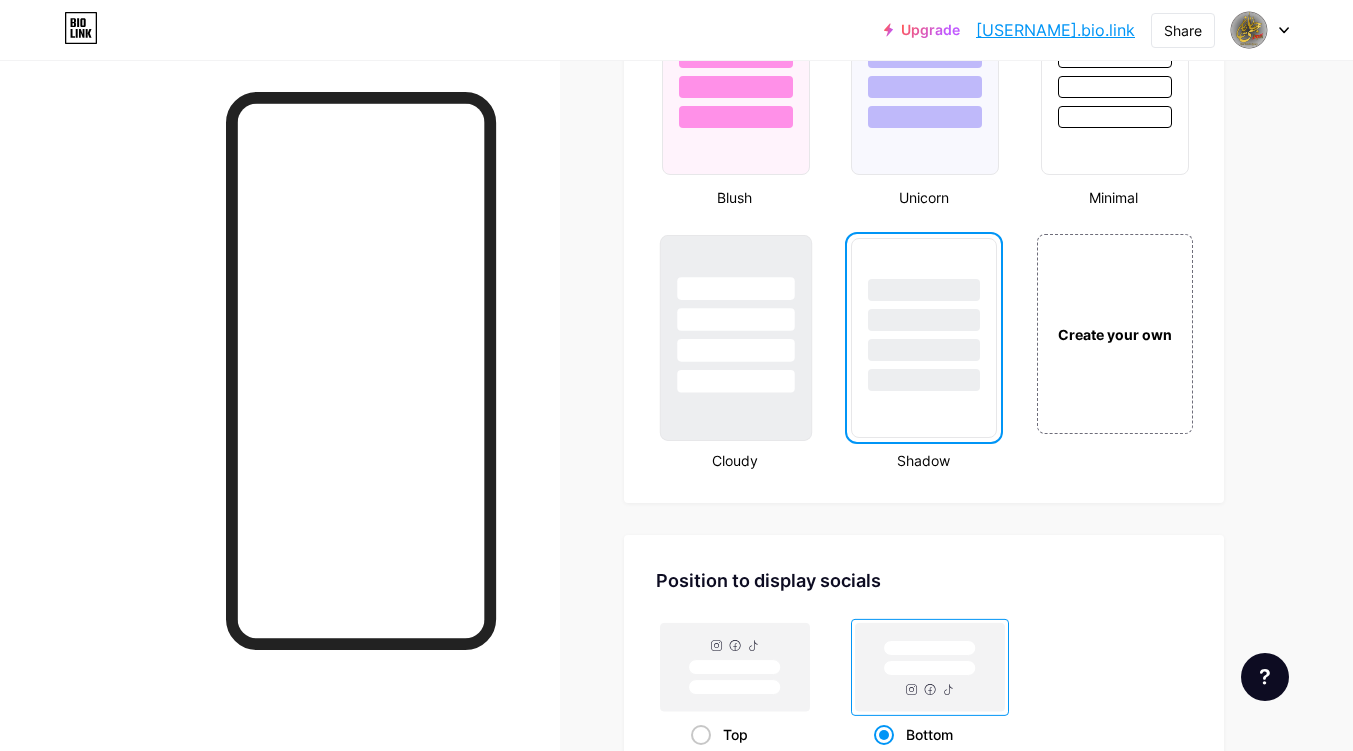 click at bounding box center [735, 319] 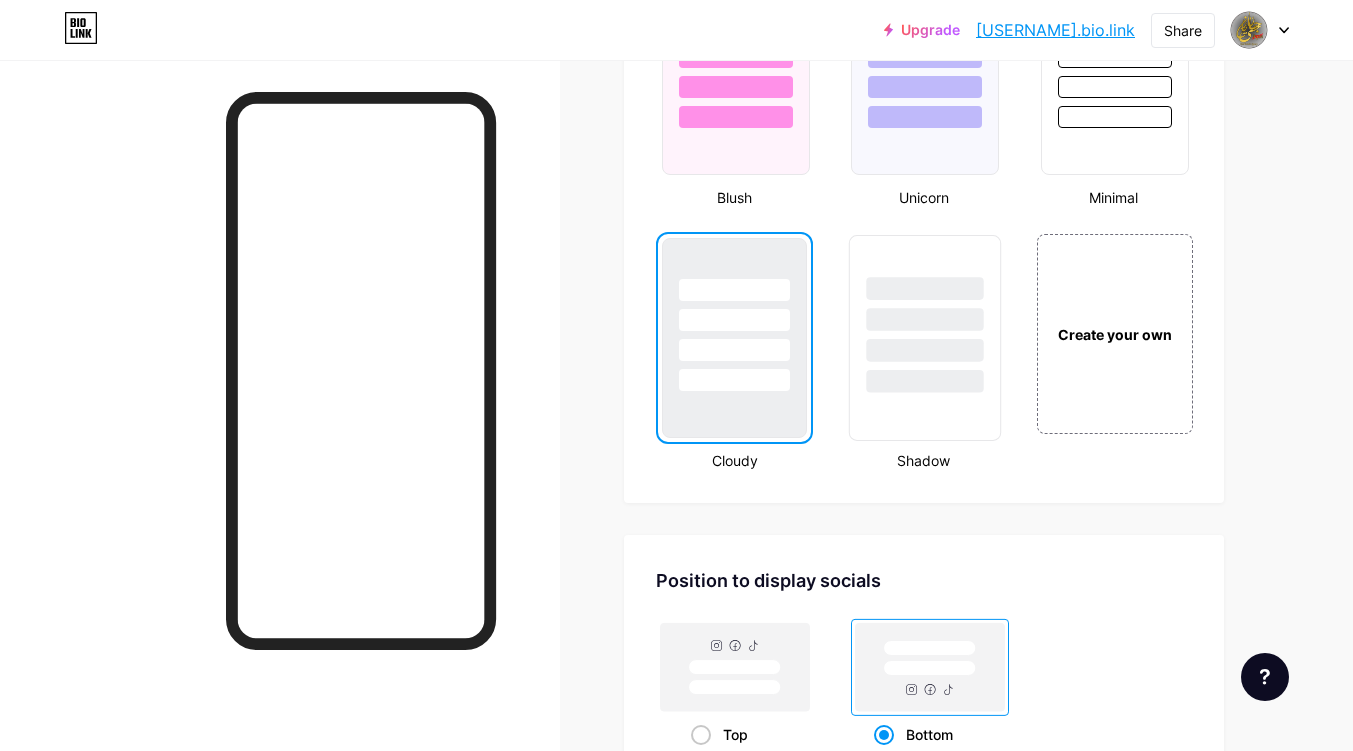 click at bounding box center [925, 319] 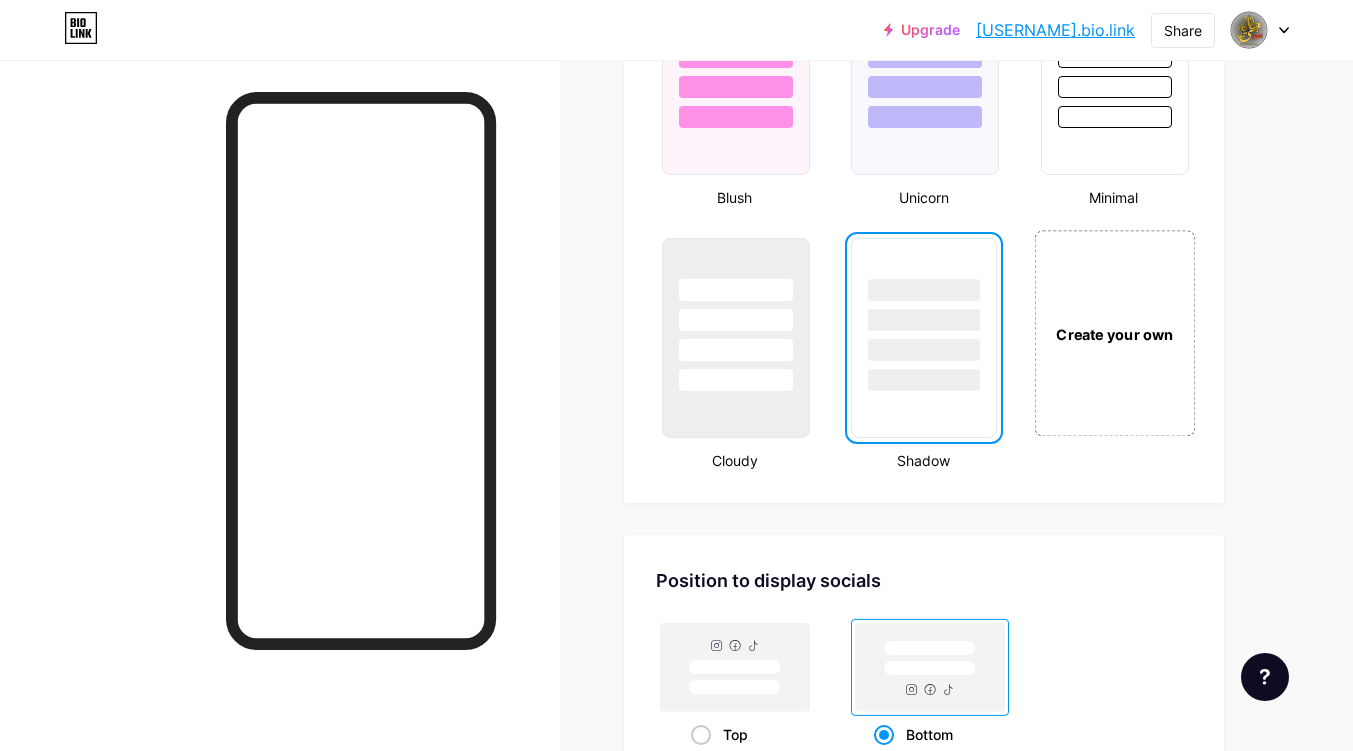 click on "Create your own" at bounding box center (1114, 334) 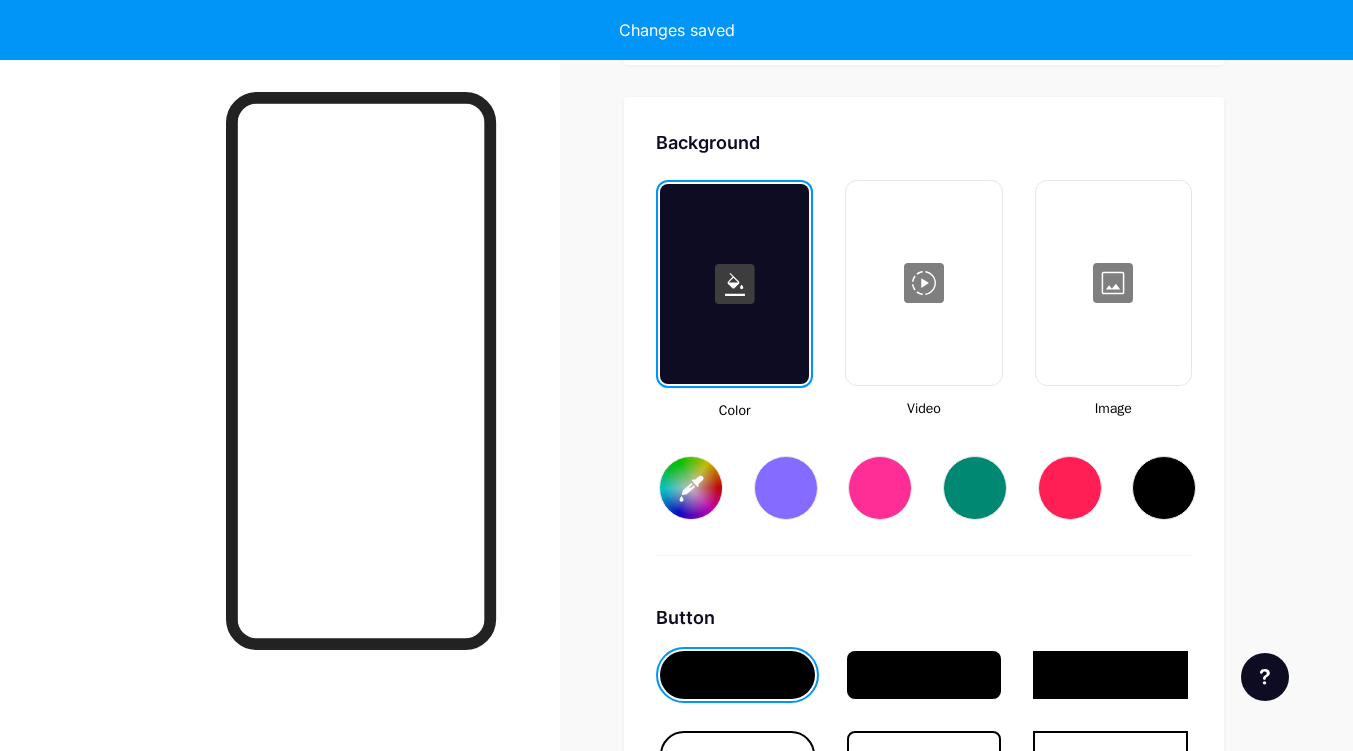 scroll, scrollTop: 2655, scrollLeft: 0, axis: vertical 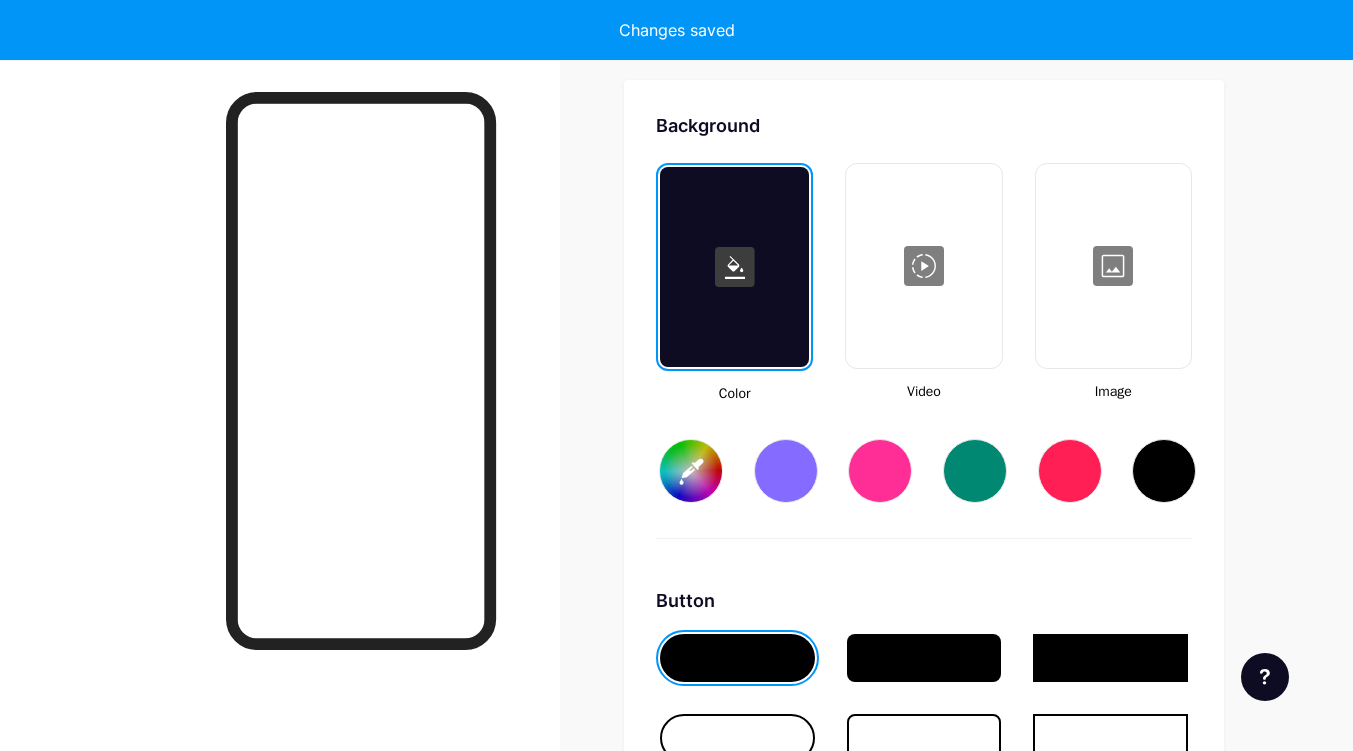 type on "#ffffff" 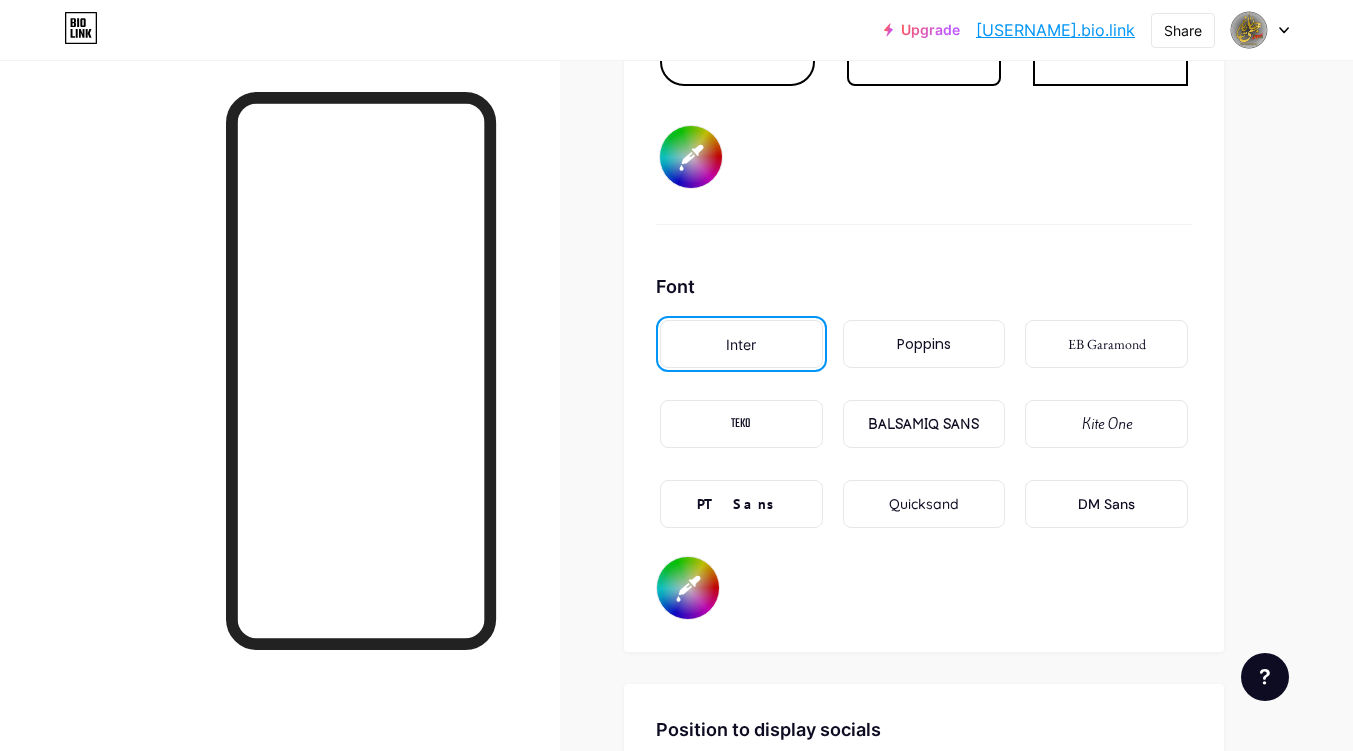 scroll, scrollTop: 3355, scrollLeft: 0, axis: vertical 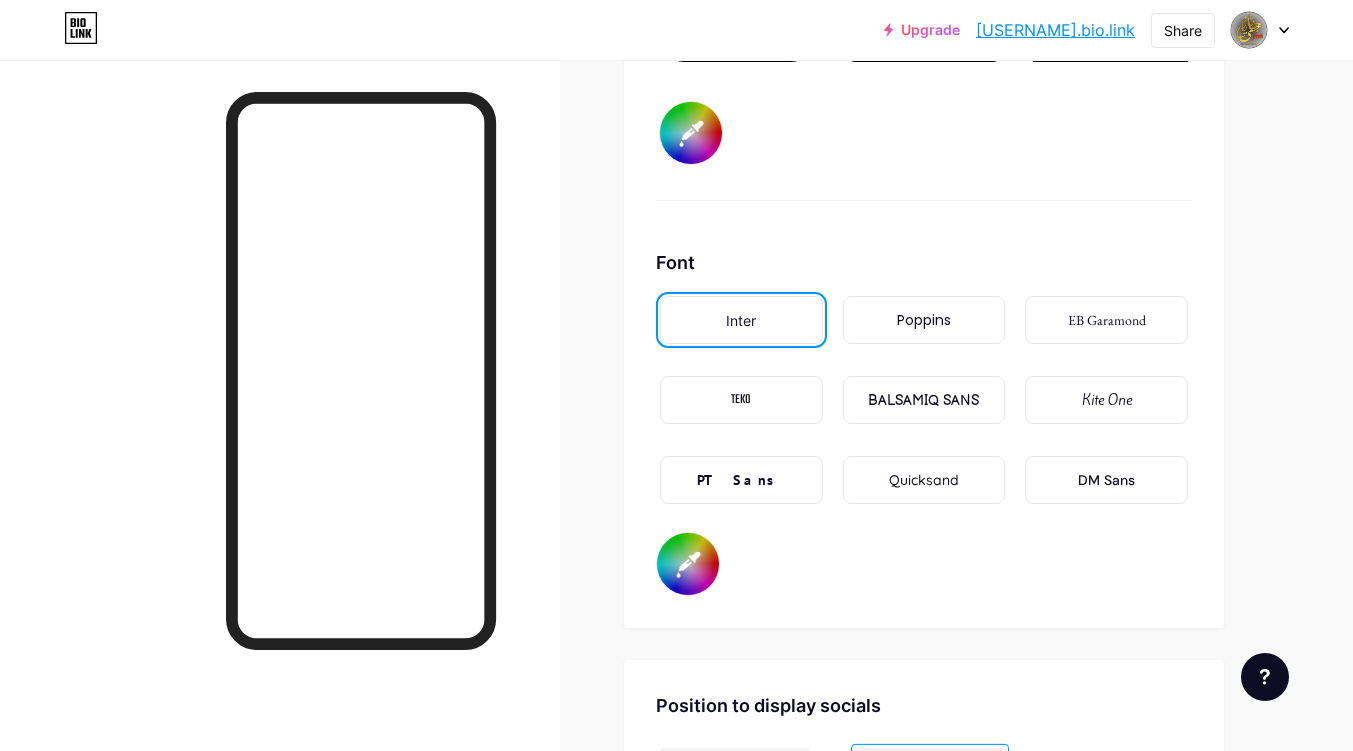 click on "Poppins" at bounding box center (924, 320) 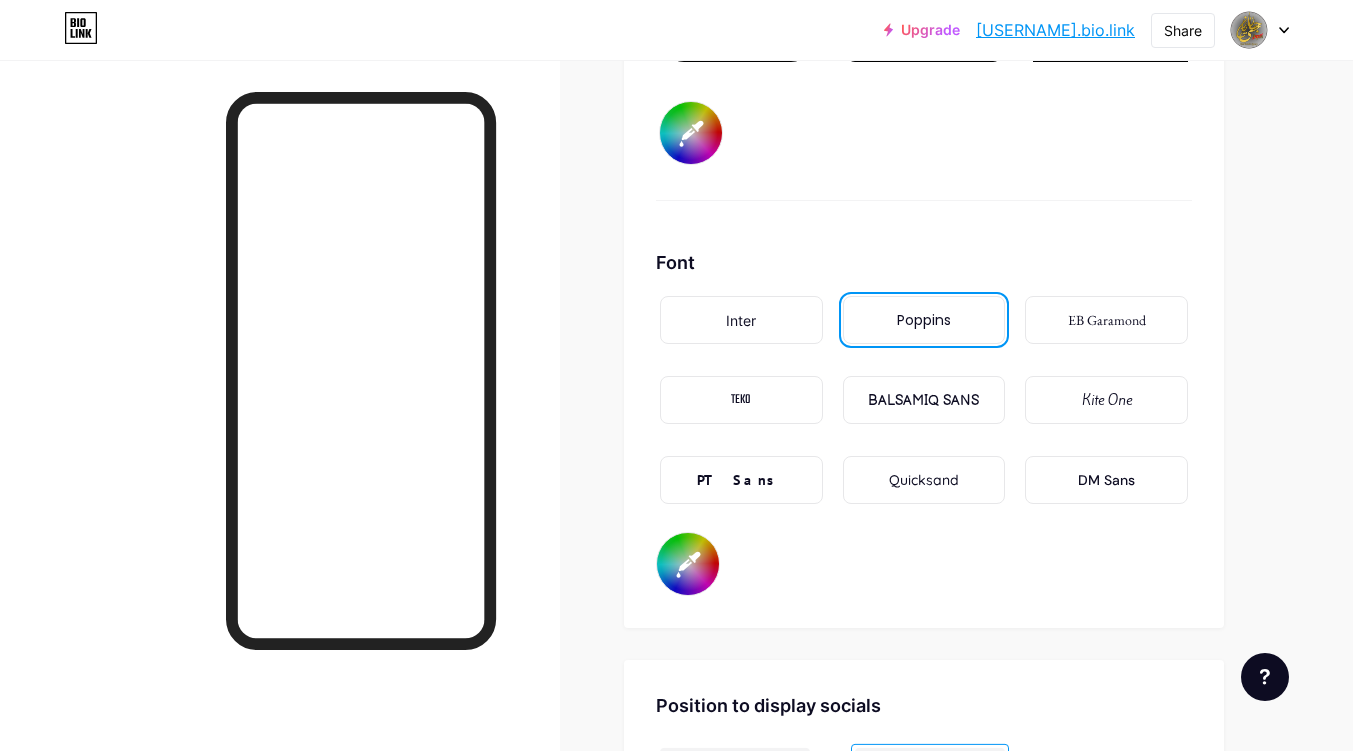 click on "EB Garamond" at bounding box center [1107, 320] 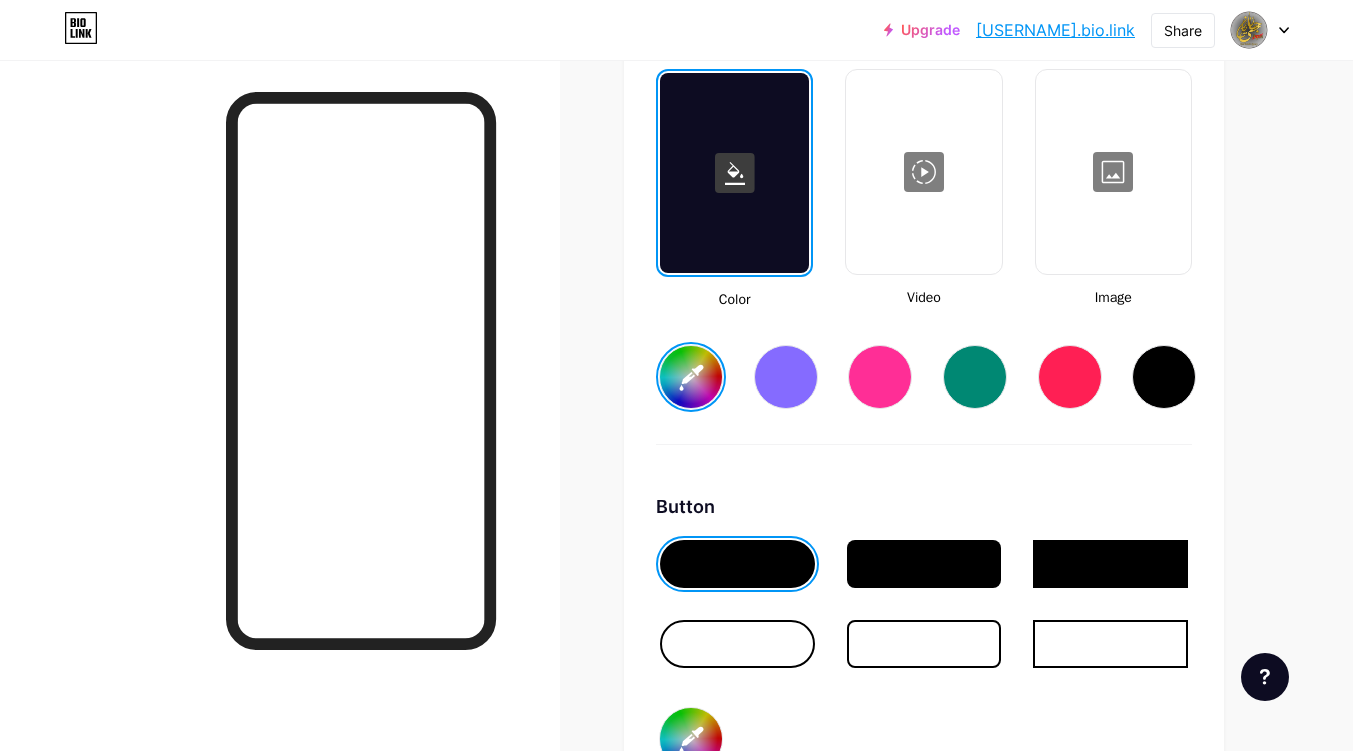 scroll, scrollTop: 2726, scrollLeft: 0, axis: vertical 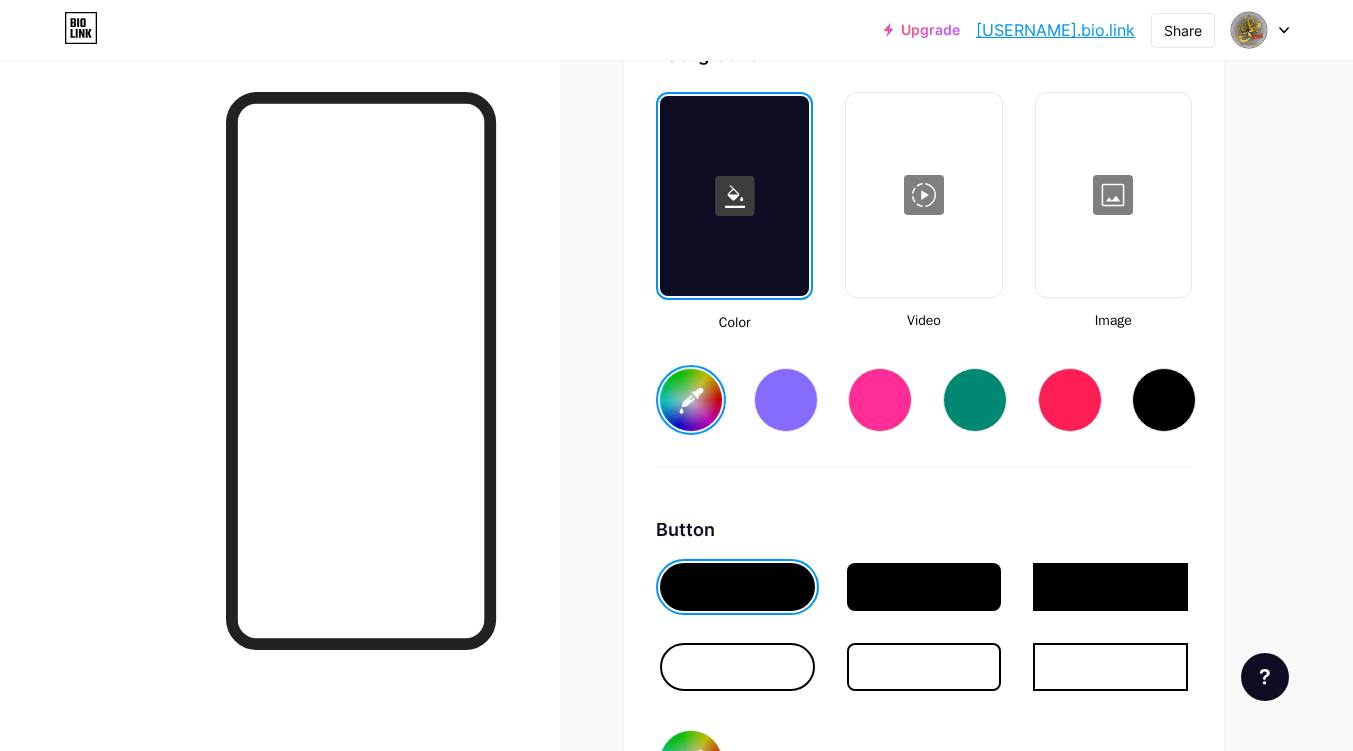 click on "#ffffff" at bounding box center (691, 400) 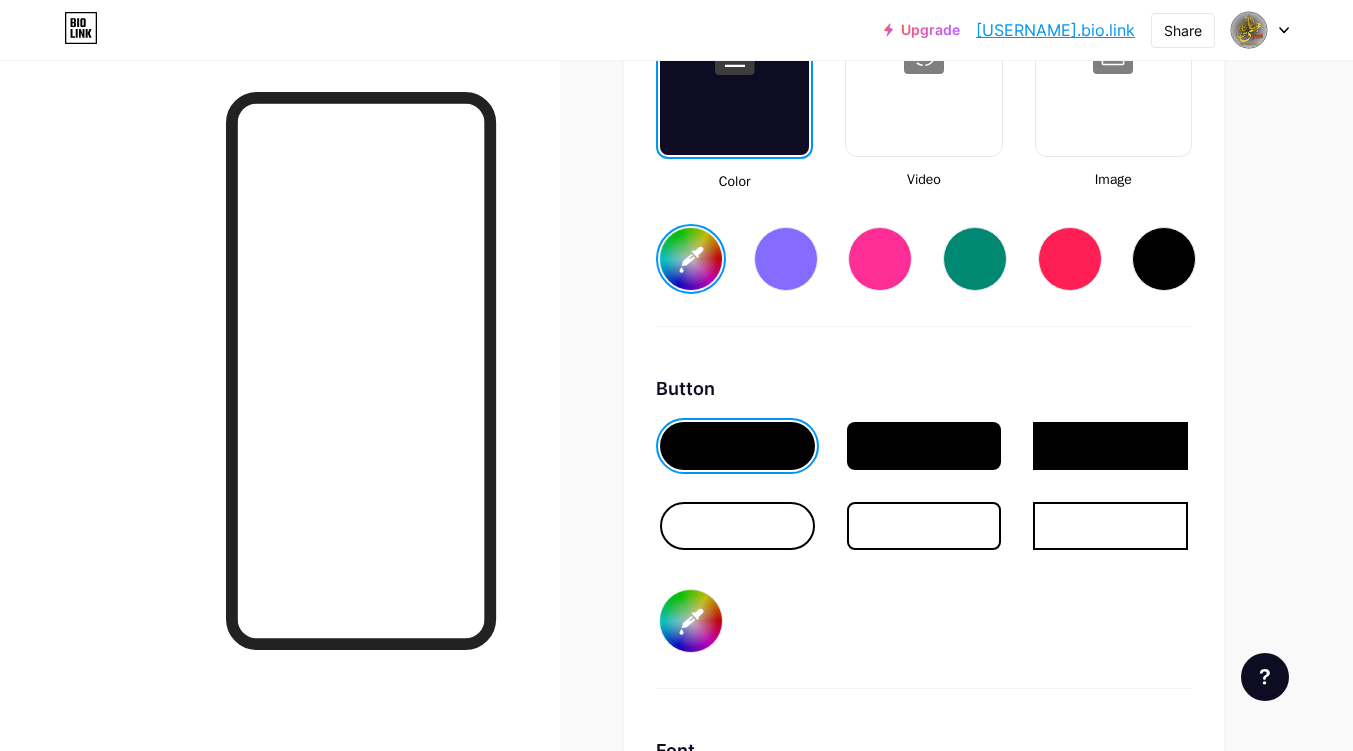 scroll, scrollTop: 2926, scrollLeft: 0, axis: vertical 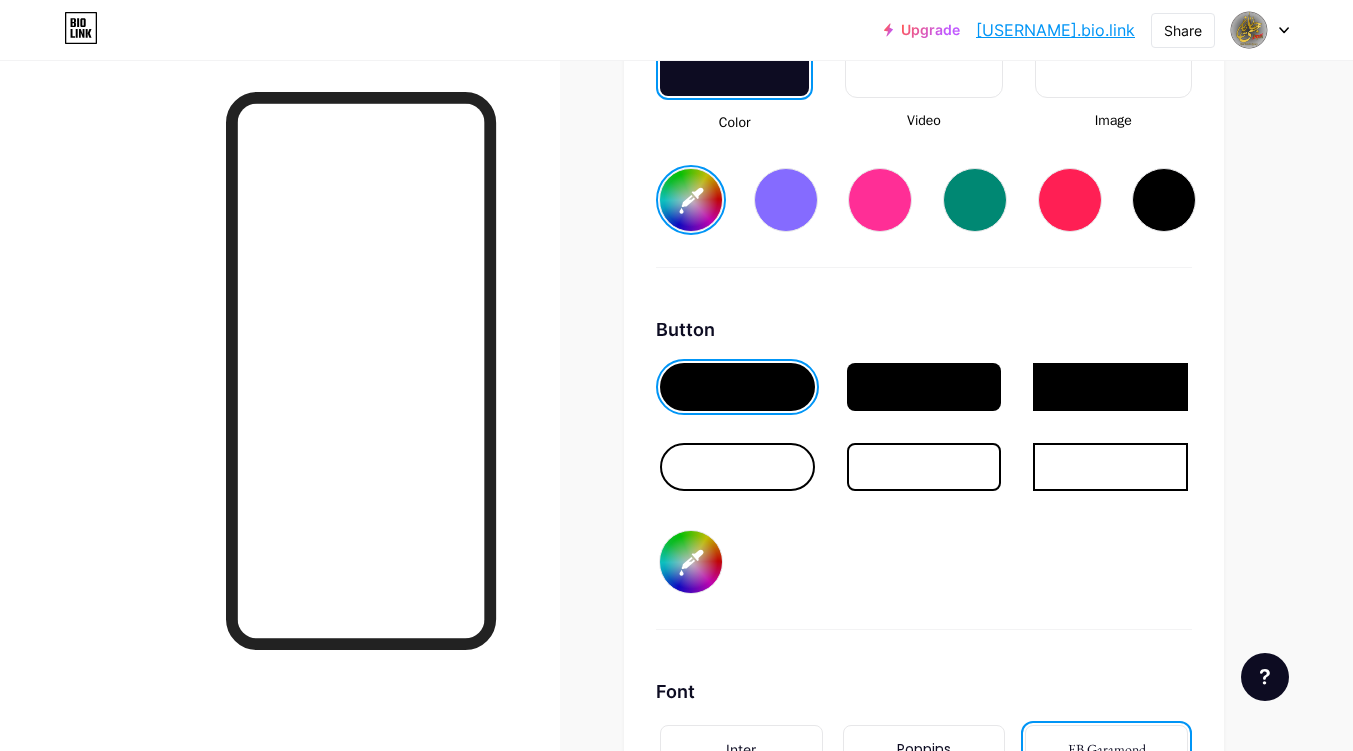 click on "#000000" at bounding box center [691, 562] 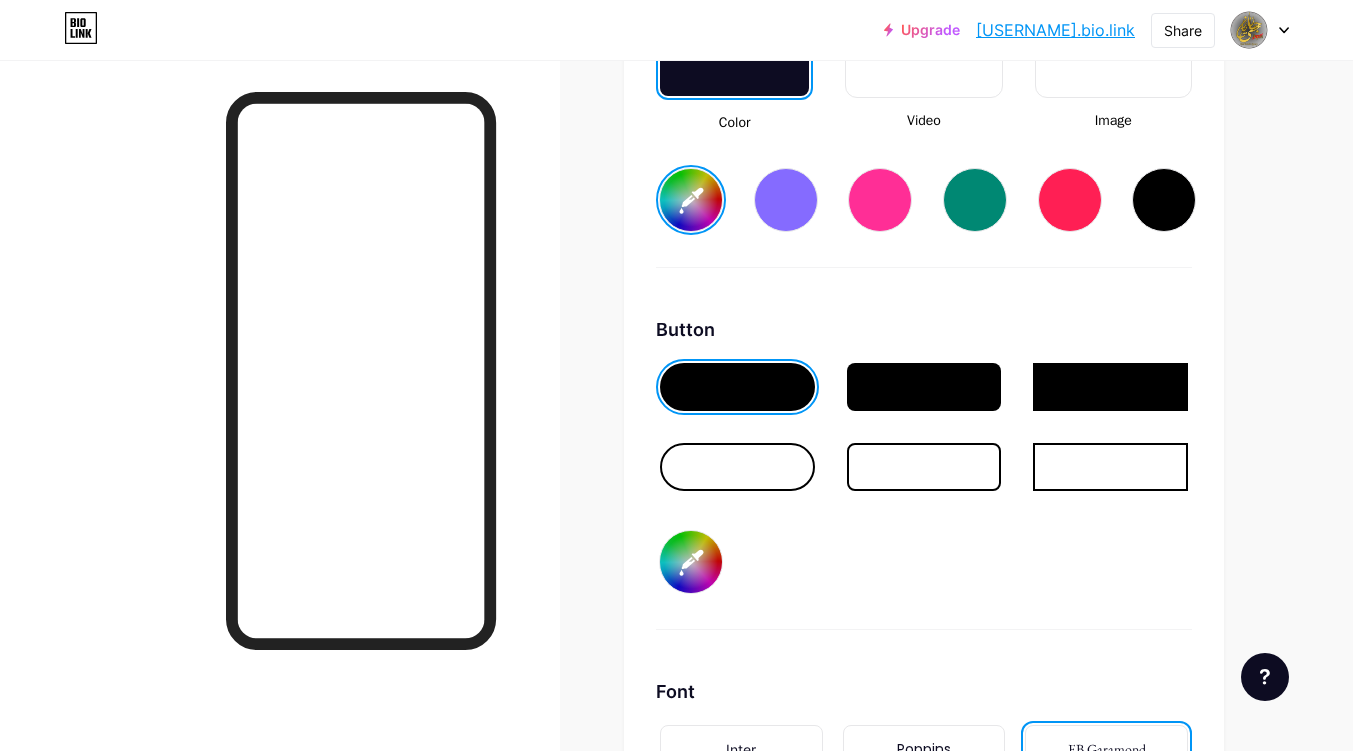 type on "#bcd2f5" 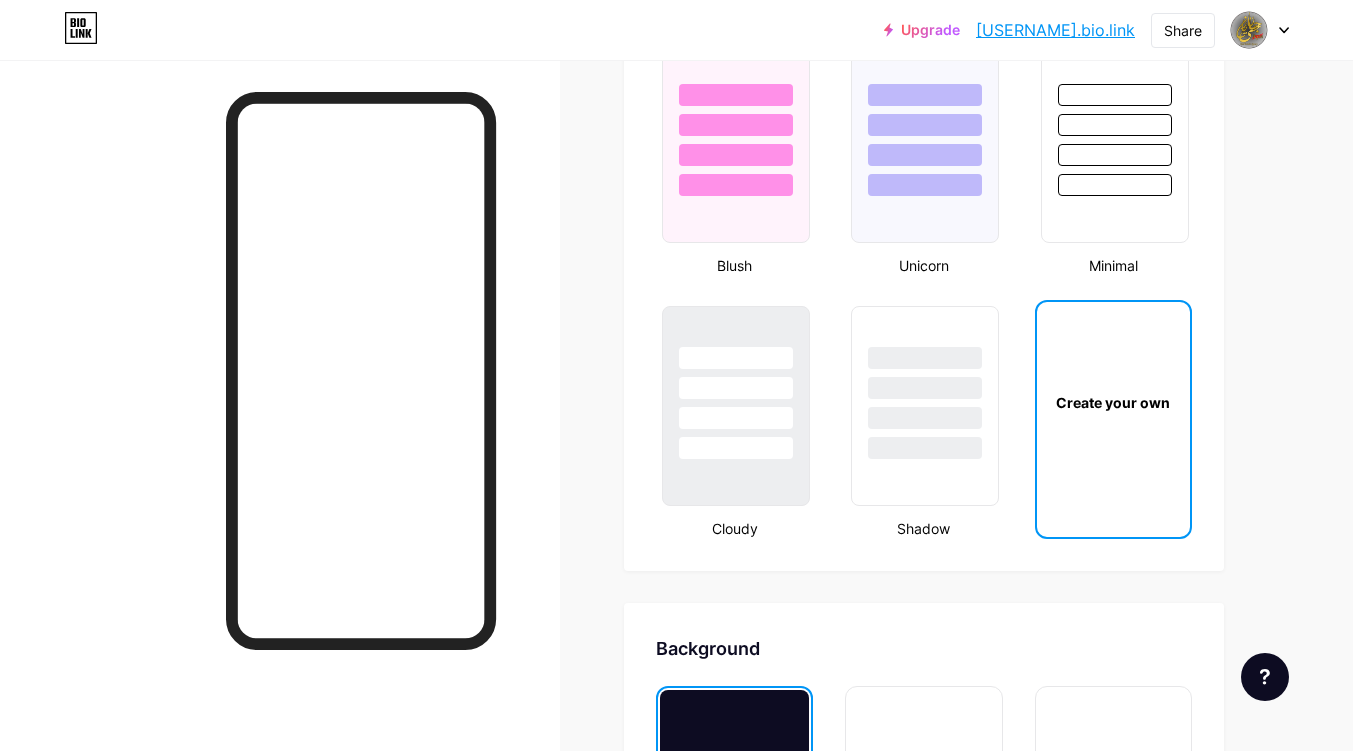 scroll, scrollTop: 2226, scrollLeft: 0, axis: vertical 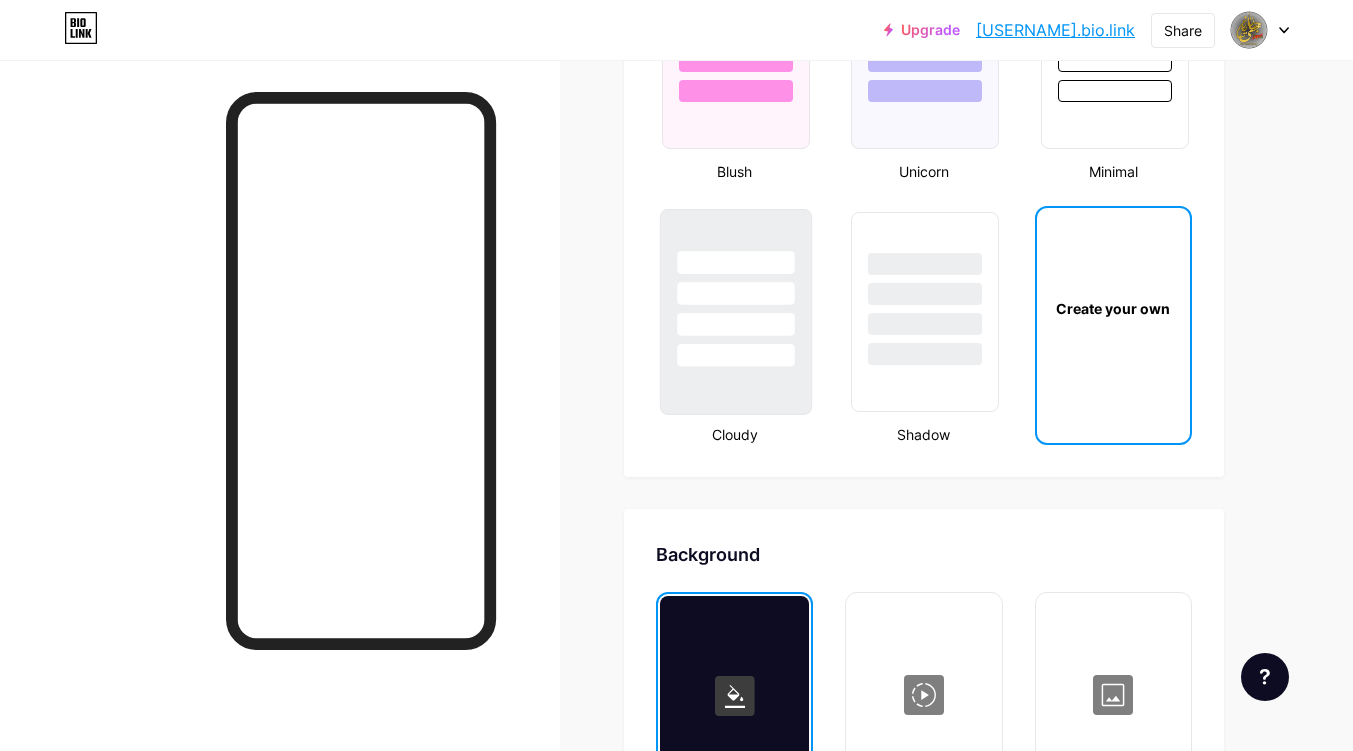 click at bounding box center [736, 288] 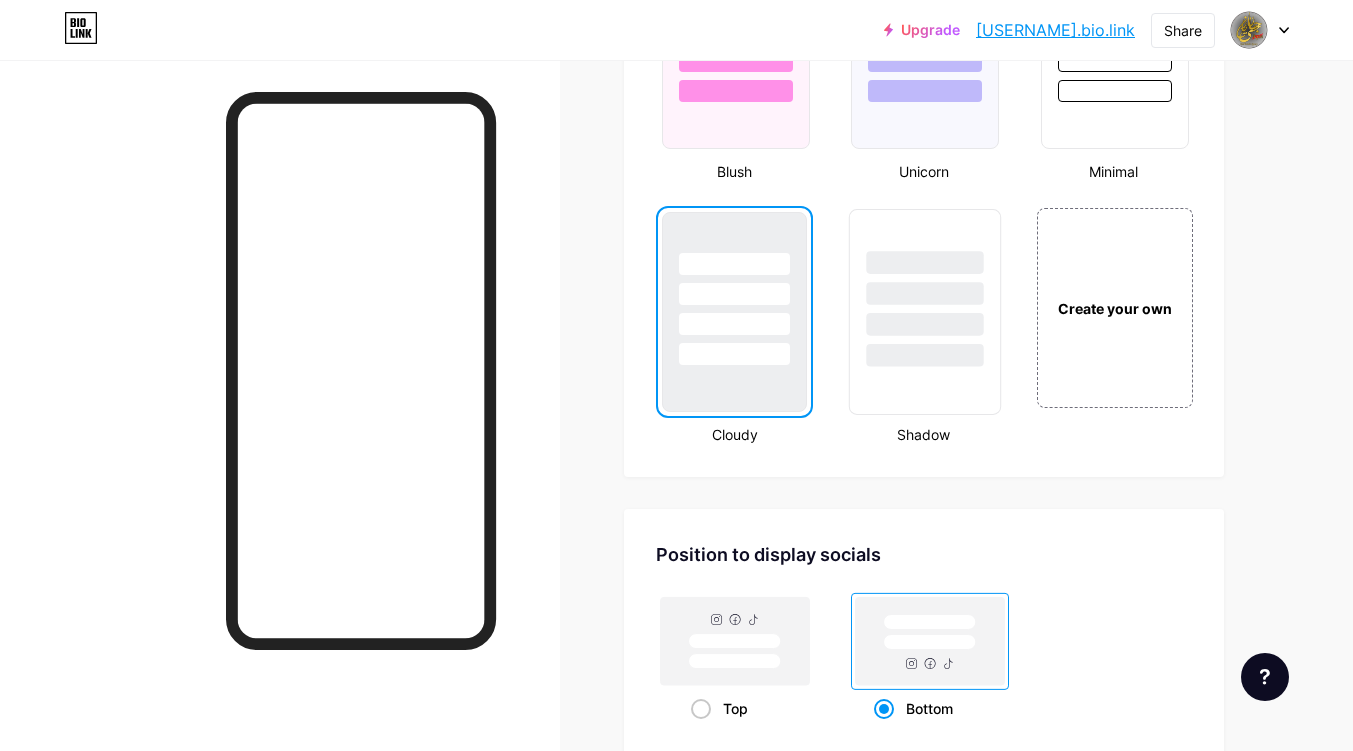 click at bounding box center (925, 262) 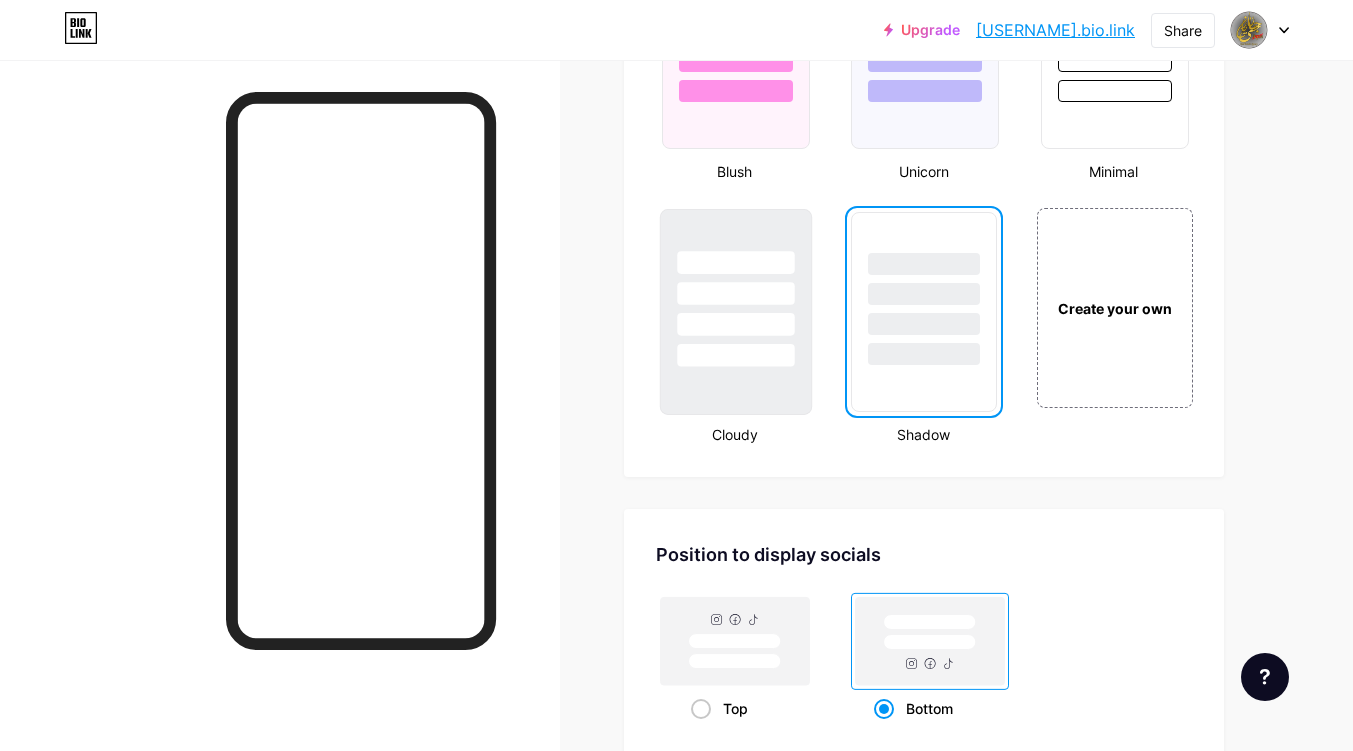 click at bounding box center [736, 288] 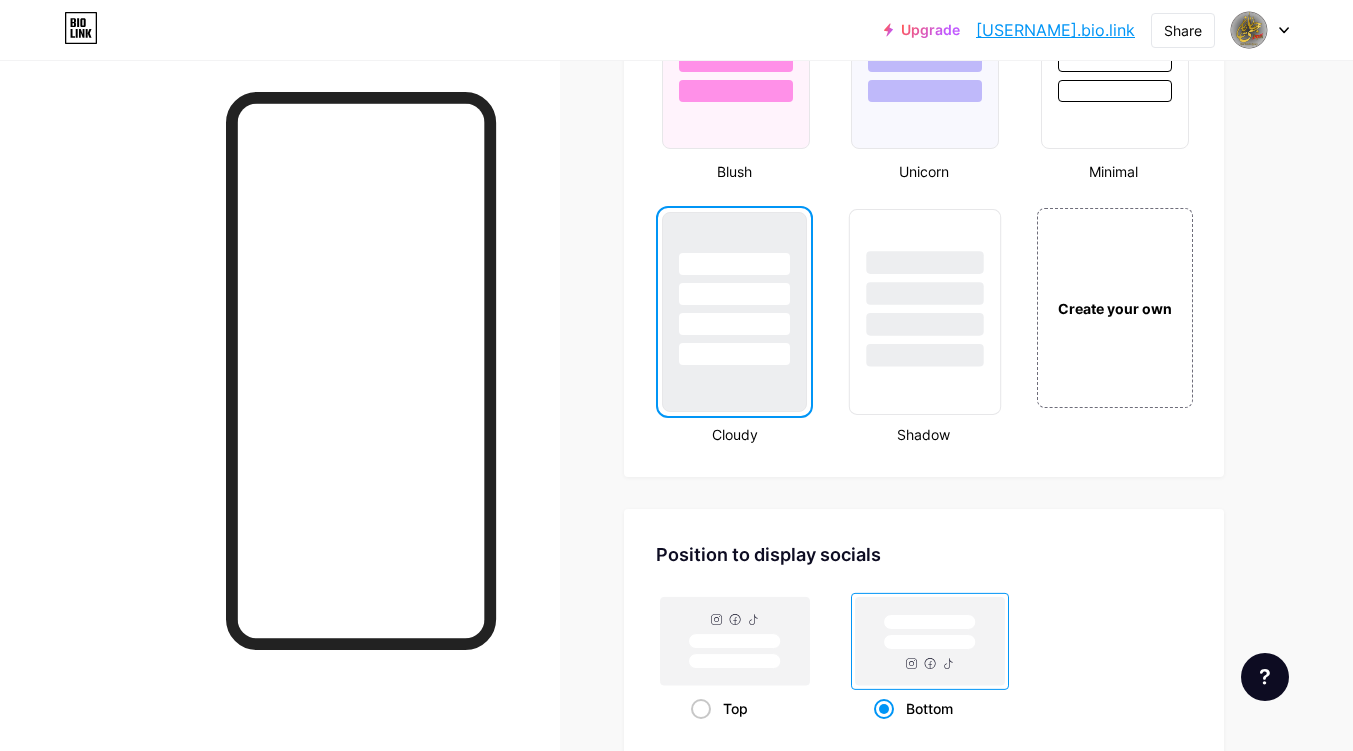 click at bounding box center [925, 293] 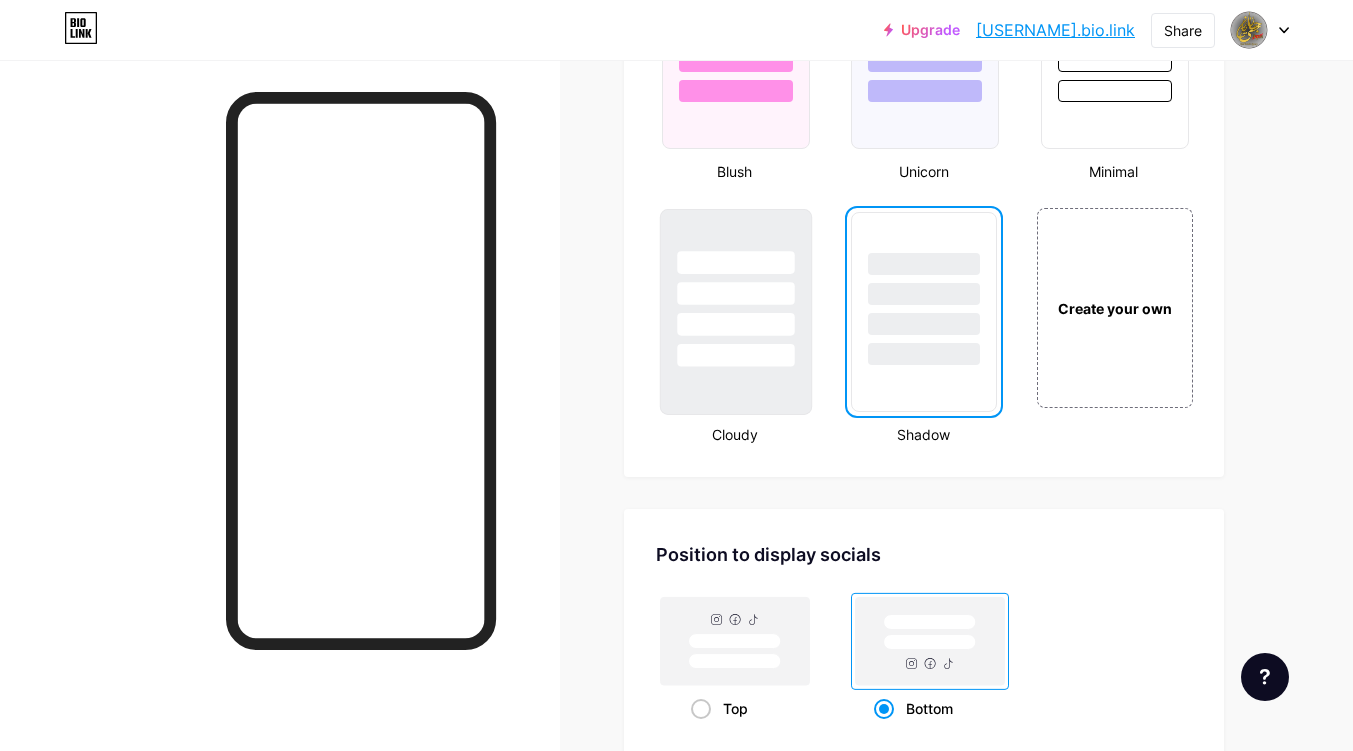 click at bounding box center (735, 355) 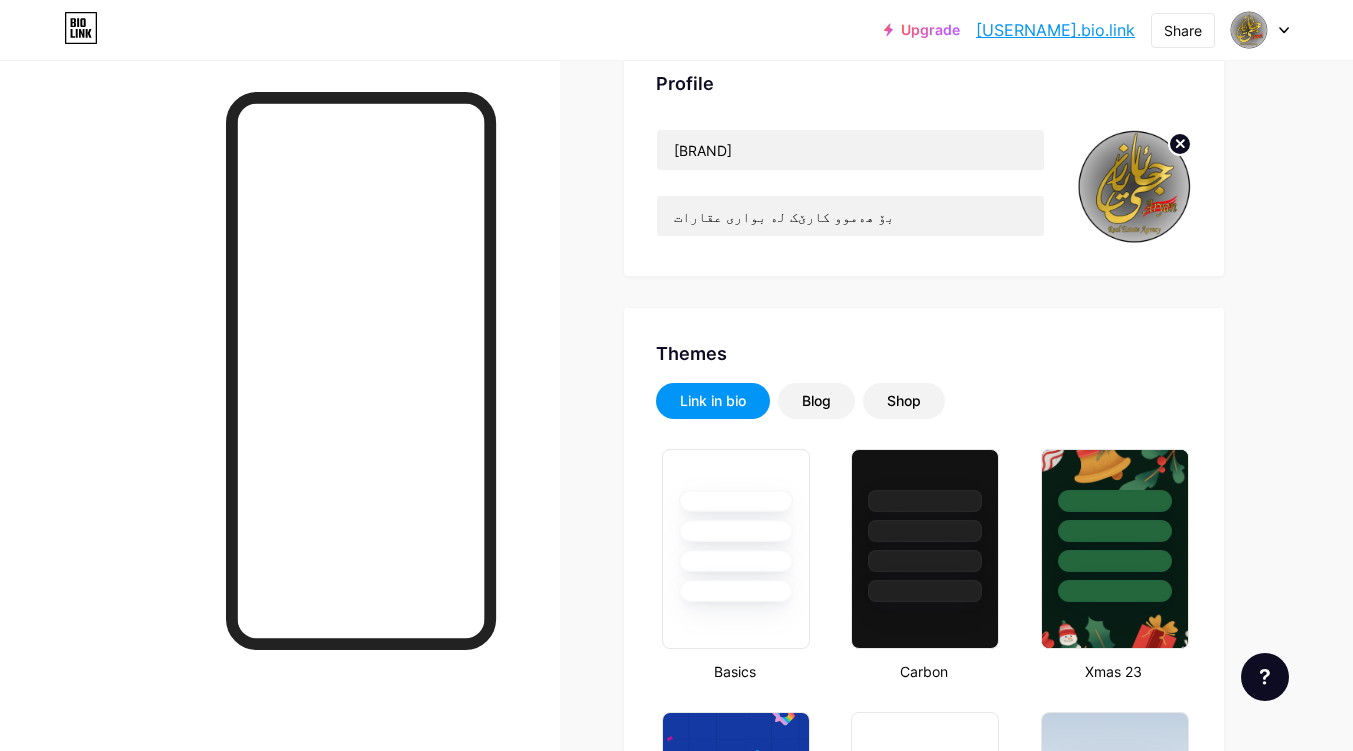 scroll, scrollTop: 0, scrollLeft: 0, axis: both 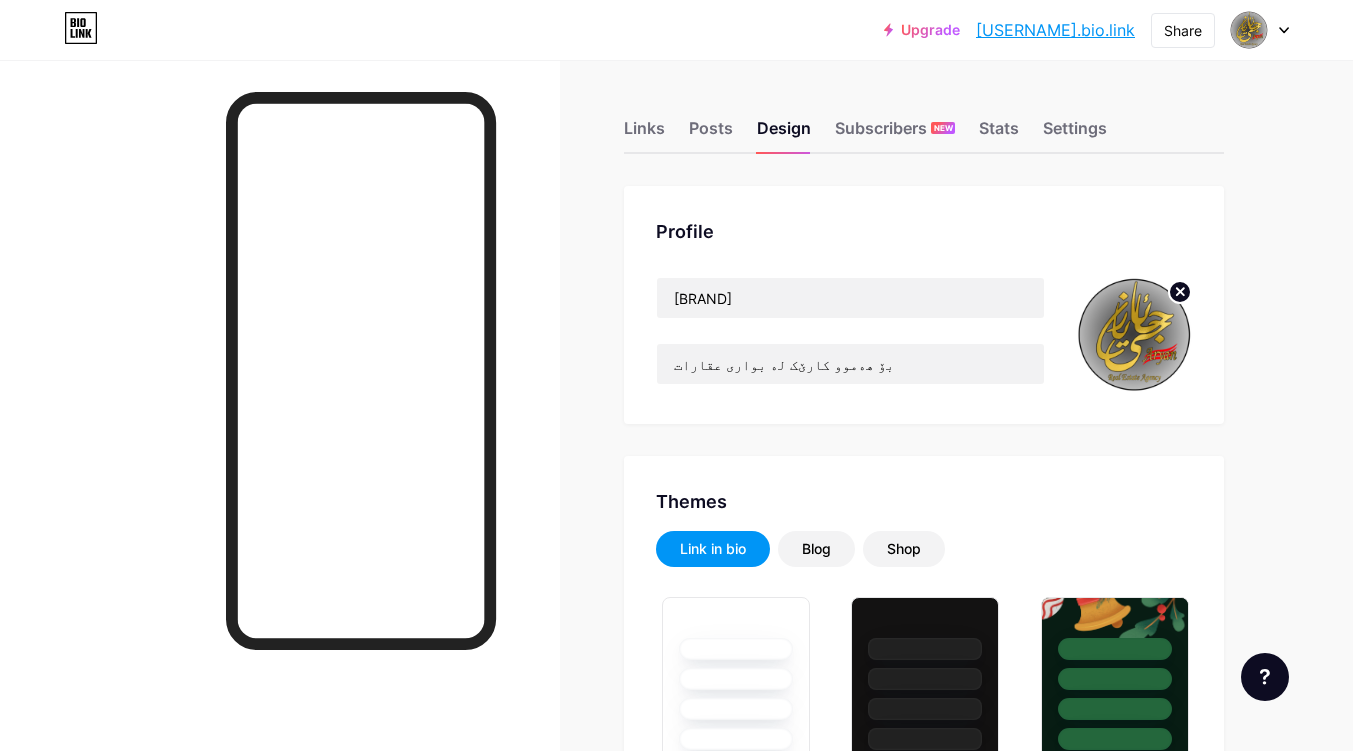 click on "[USERNAME].bio.link" at bounding box center (1055, 30) 